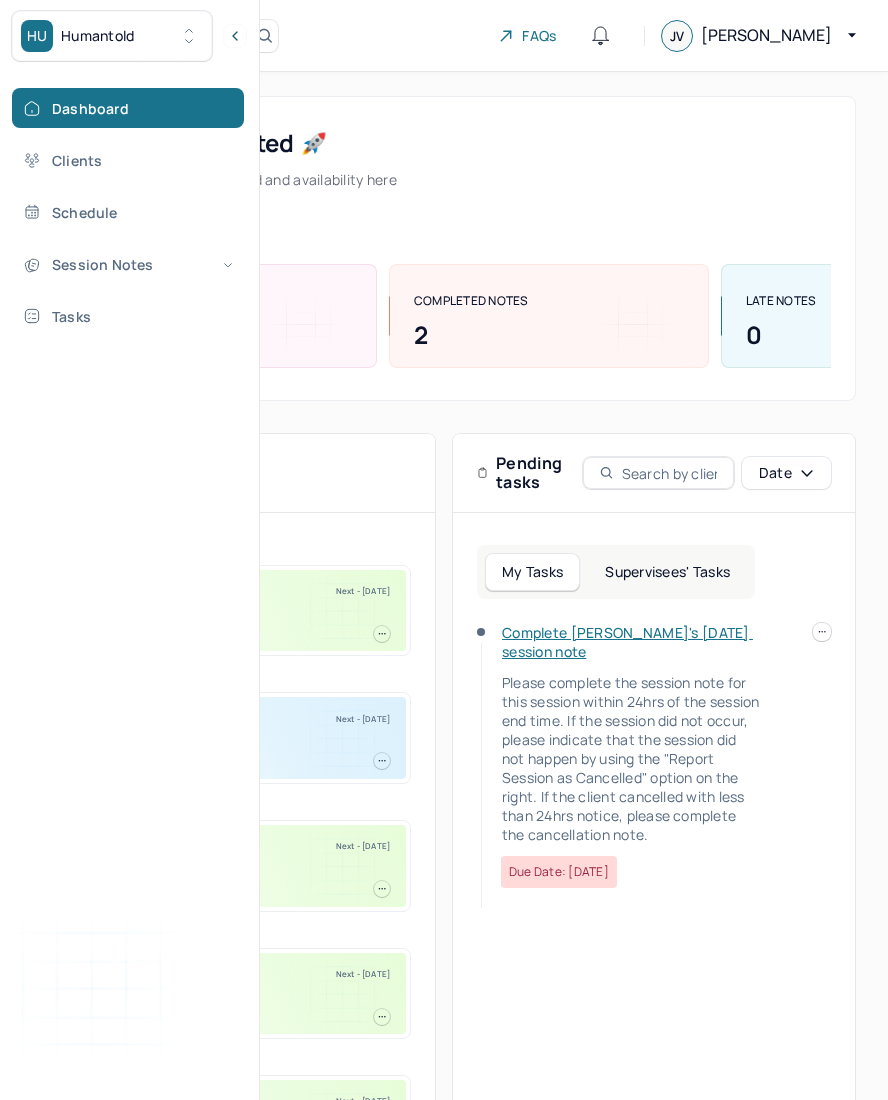 scroll, scrollTop: 0, scrollLeft: 0, axis: both 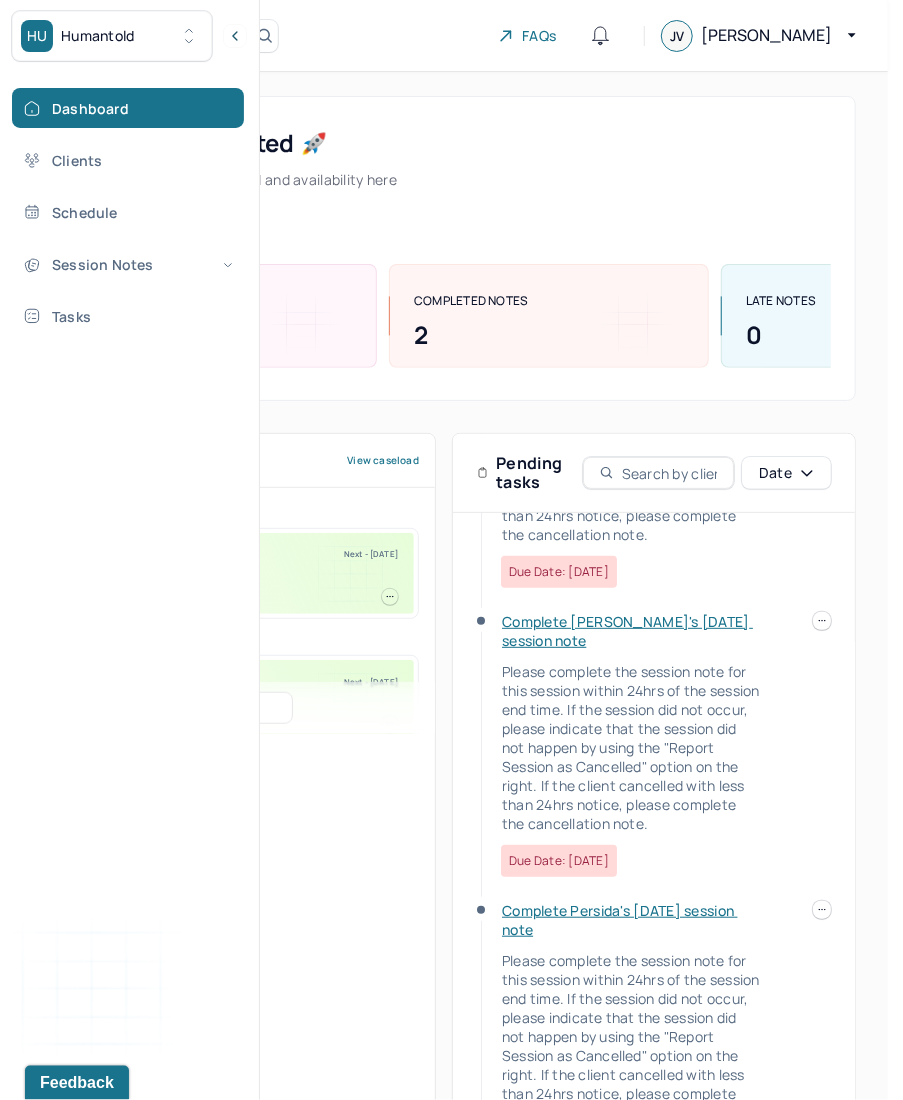 click 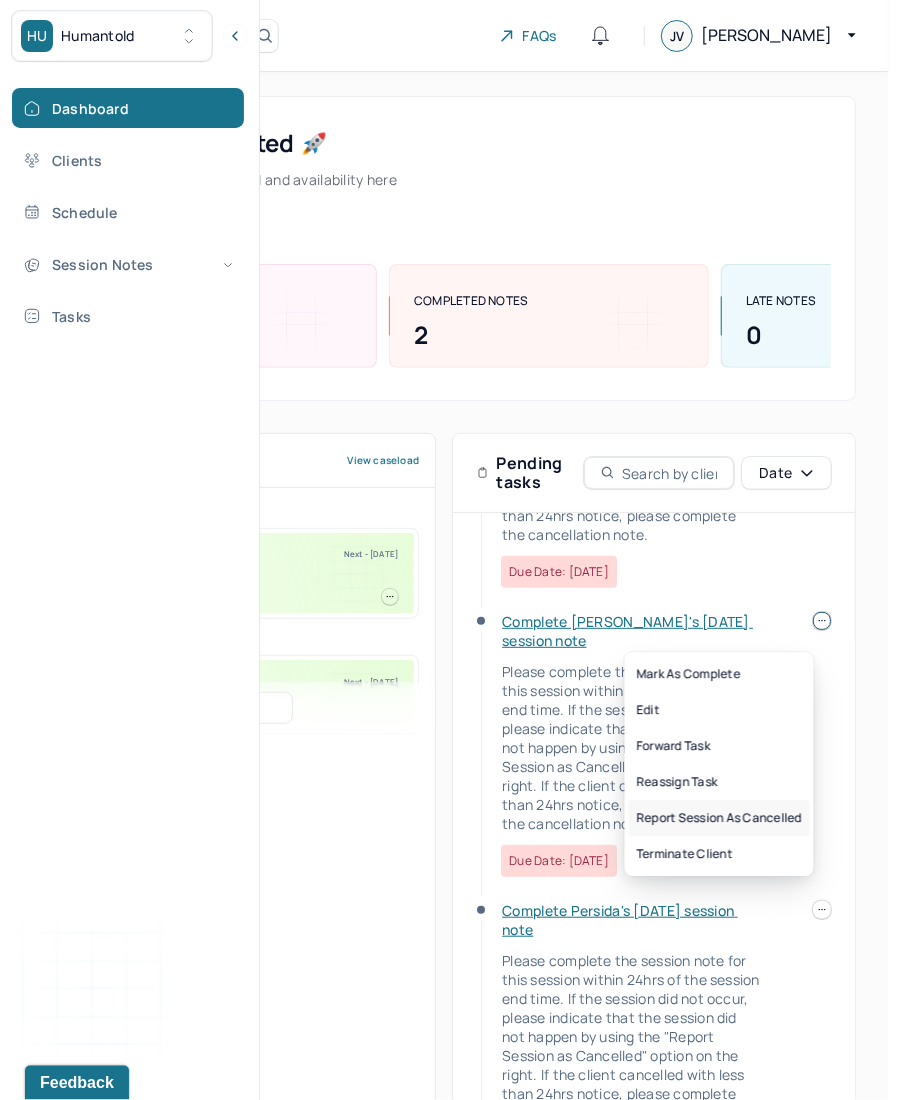 click on "Report session as cancelled" at bounding box center (719, 818) 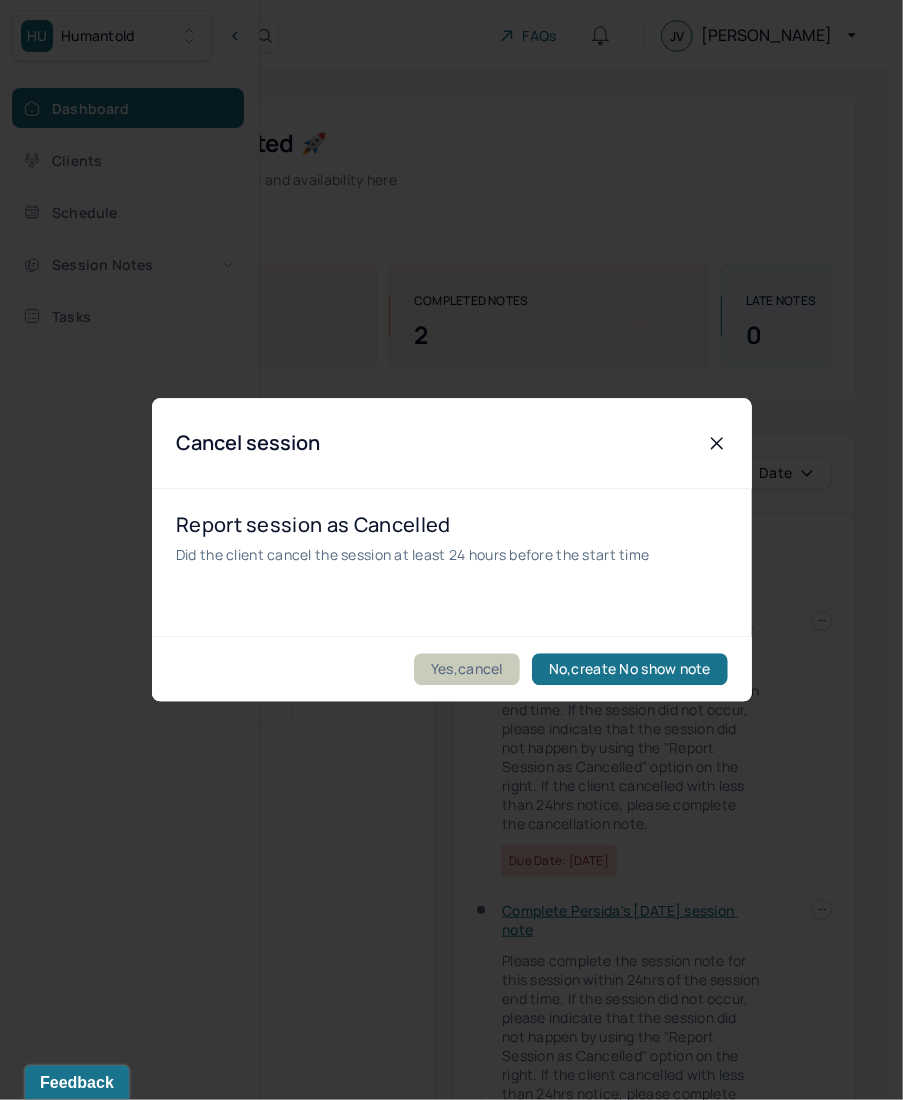 click on "Yes,cancel" at bounding box center [467, 670] 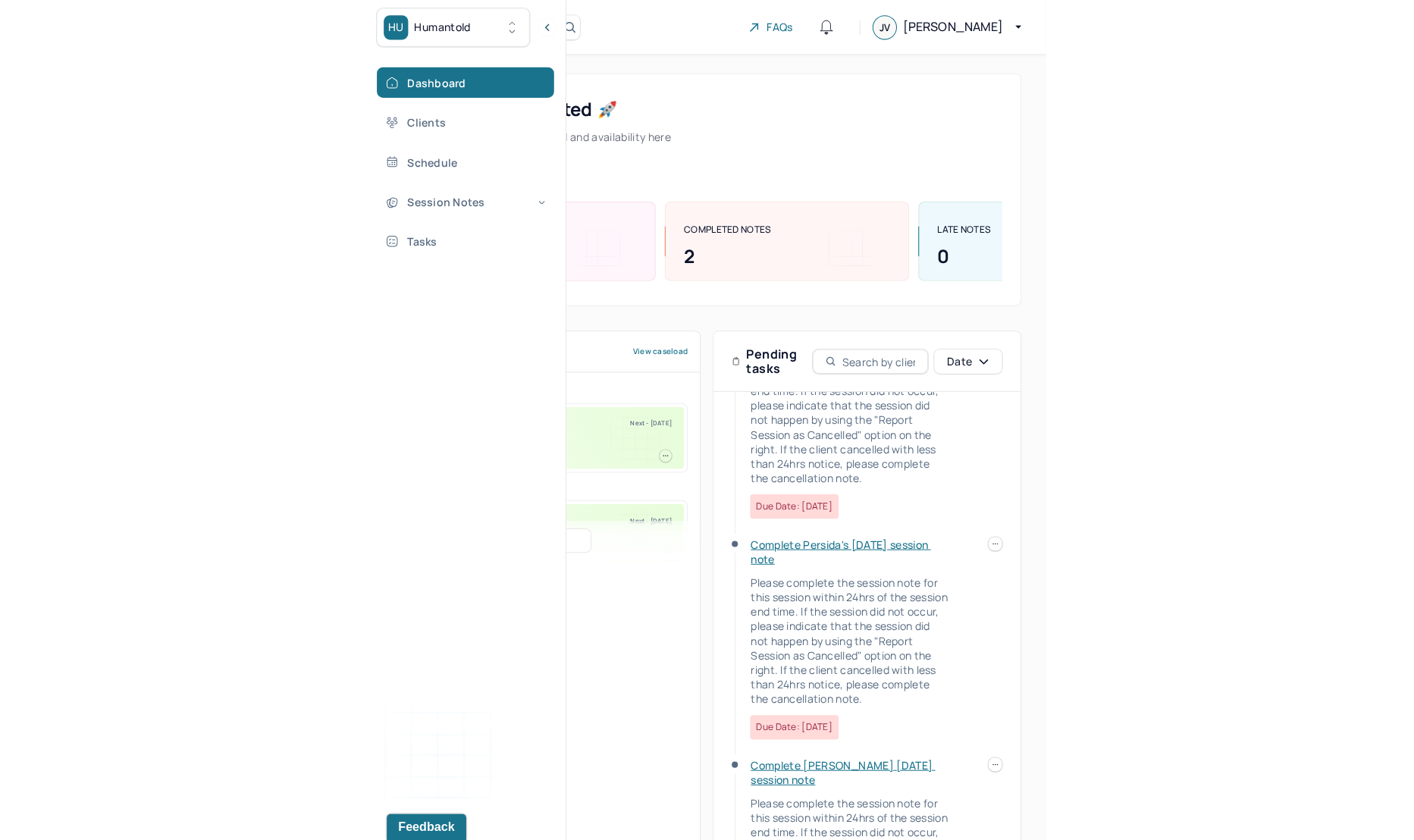 scroll, scrollTop: 299, scrollLeft: 0, axis: vertical 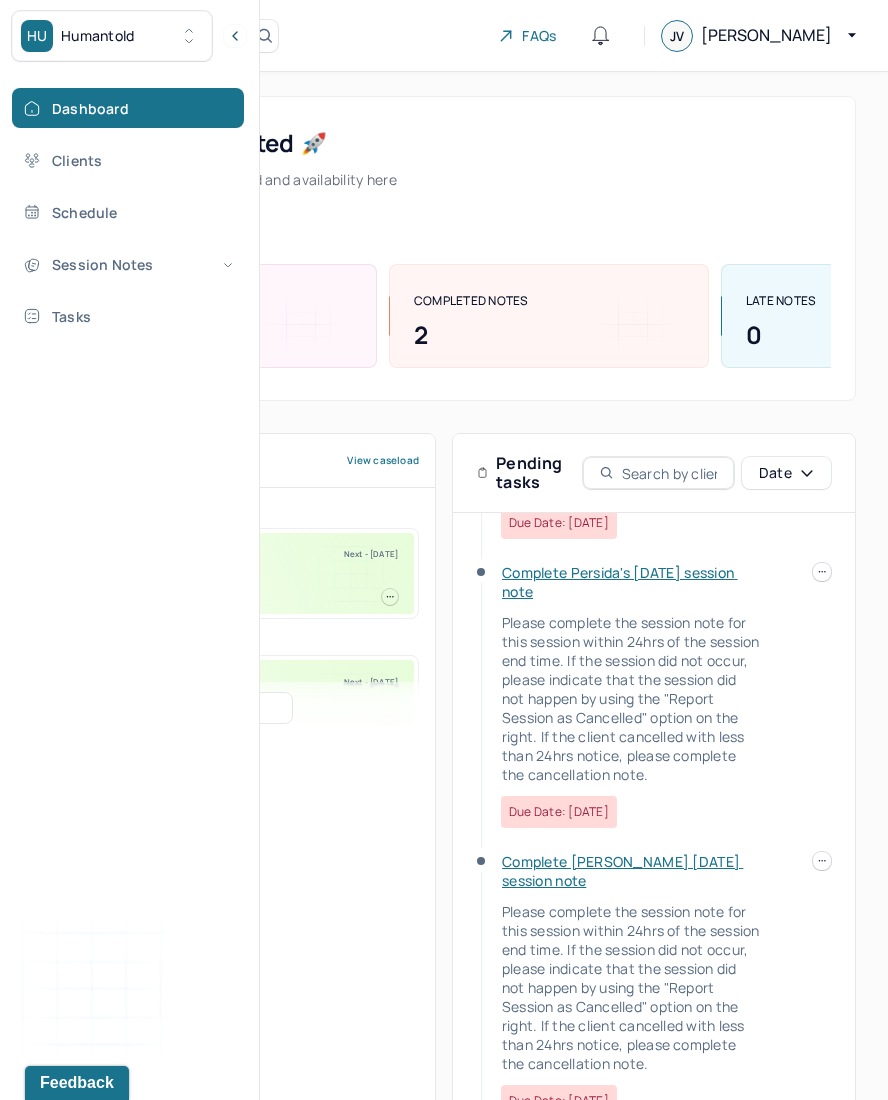 click on "Complete Persida's [DATE] session note" at bounding box center (620, 582) 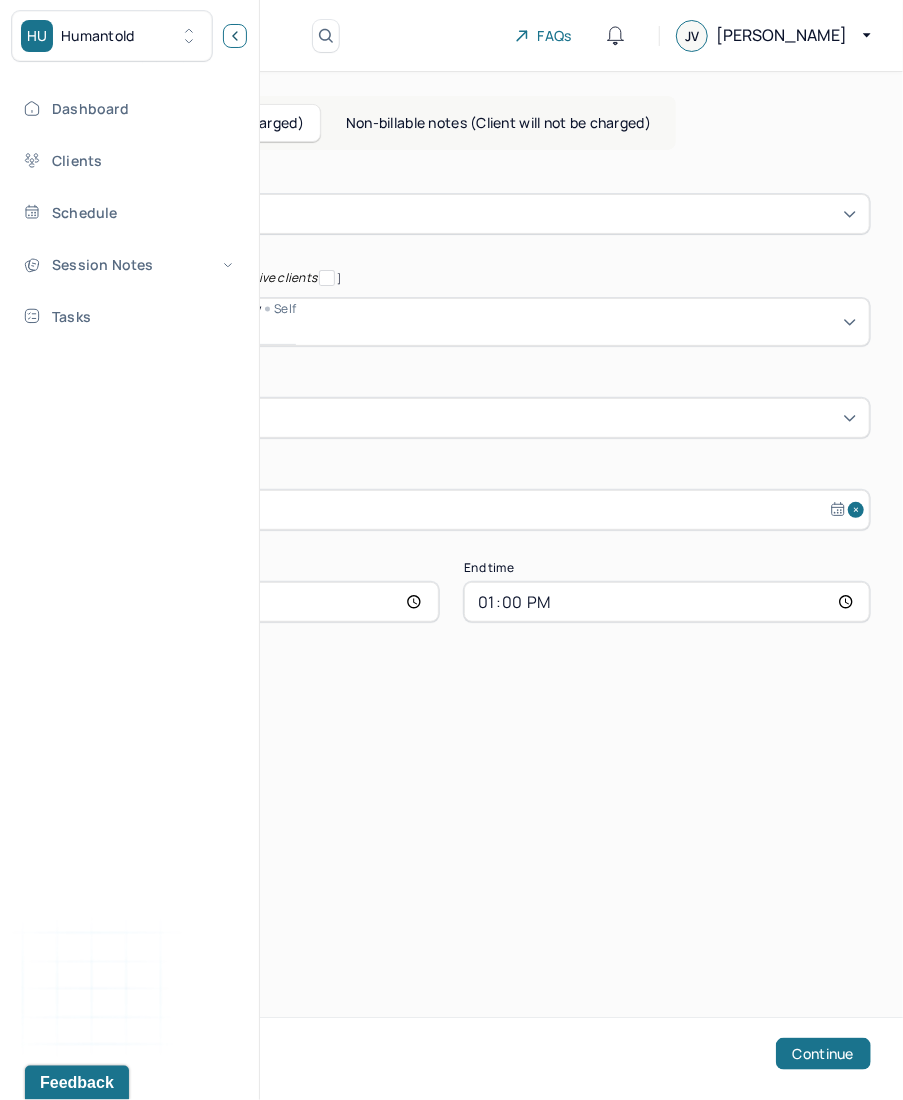 click at bounding box center [235, 36] 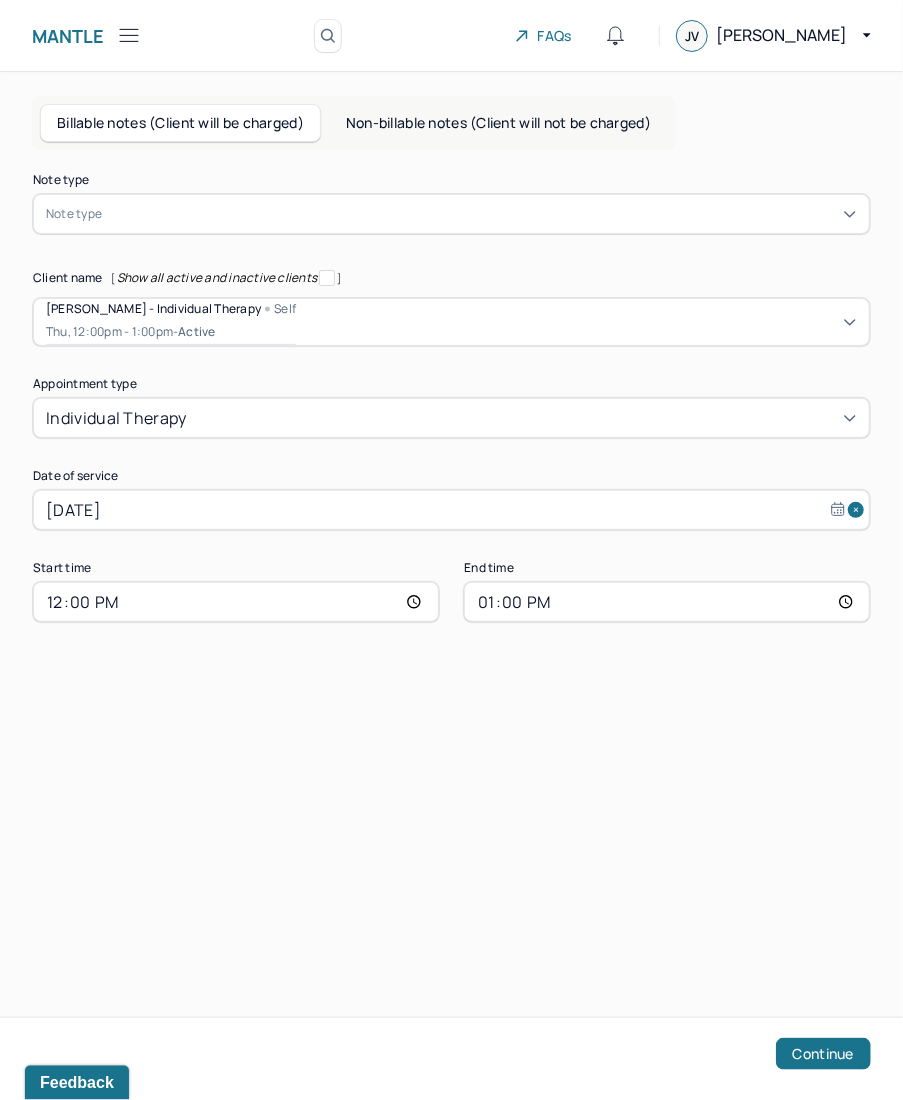 click on "Note type" at bounding box center [451, 214] 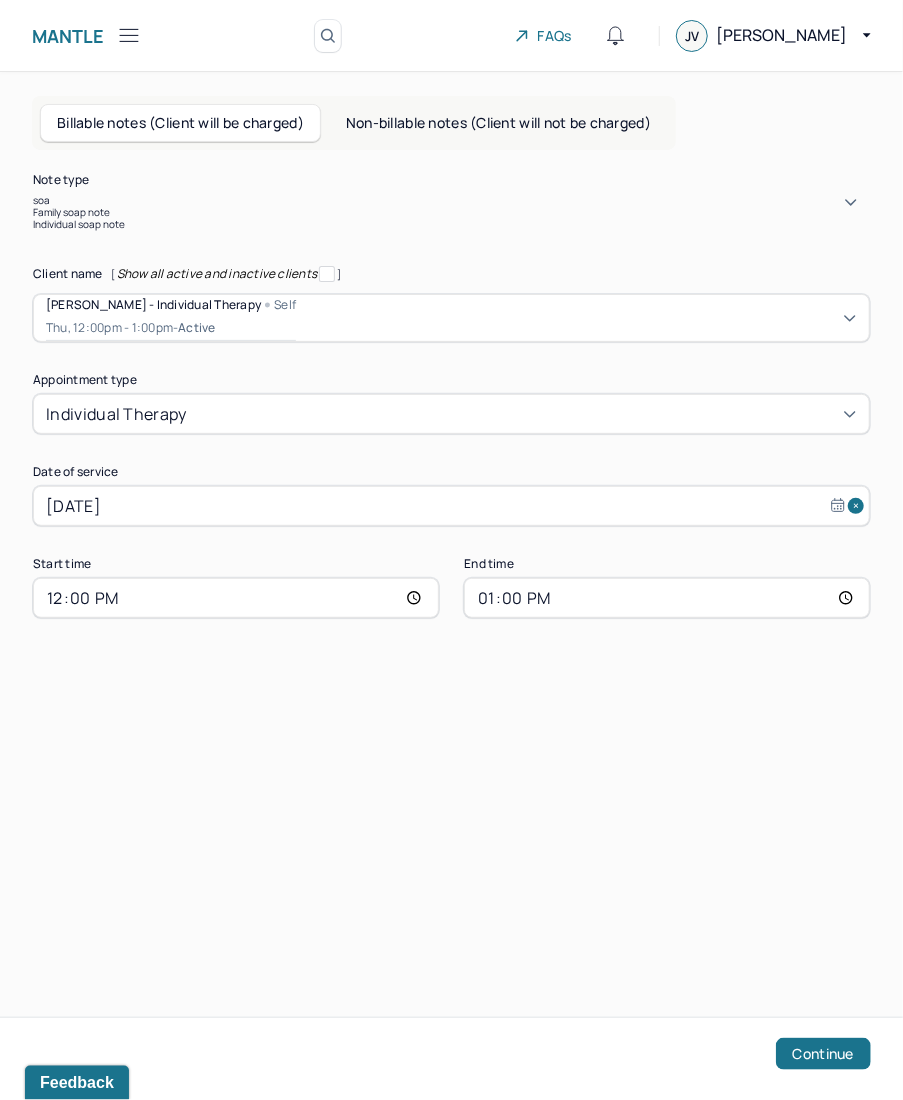 type on "soap" 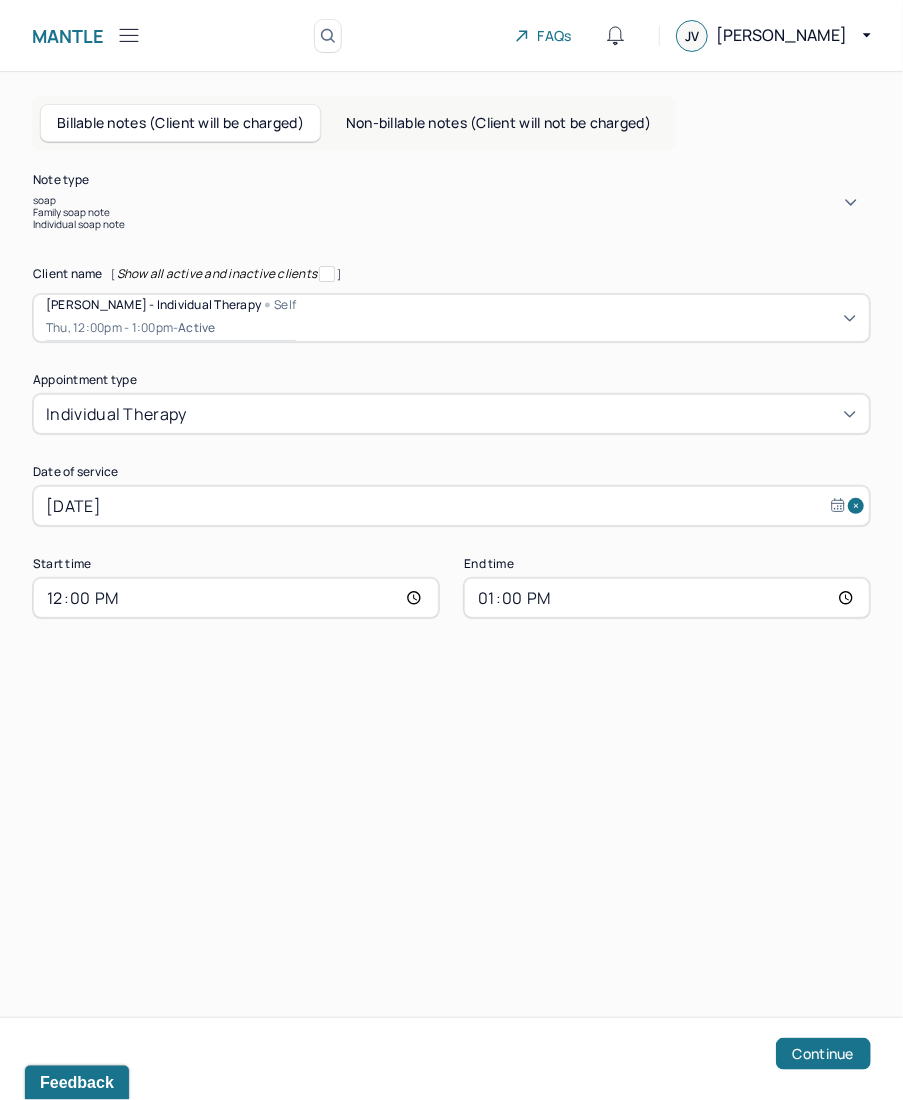 click on "Individual soap note" at bounding box center (451, 224) 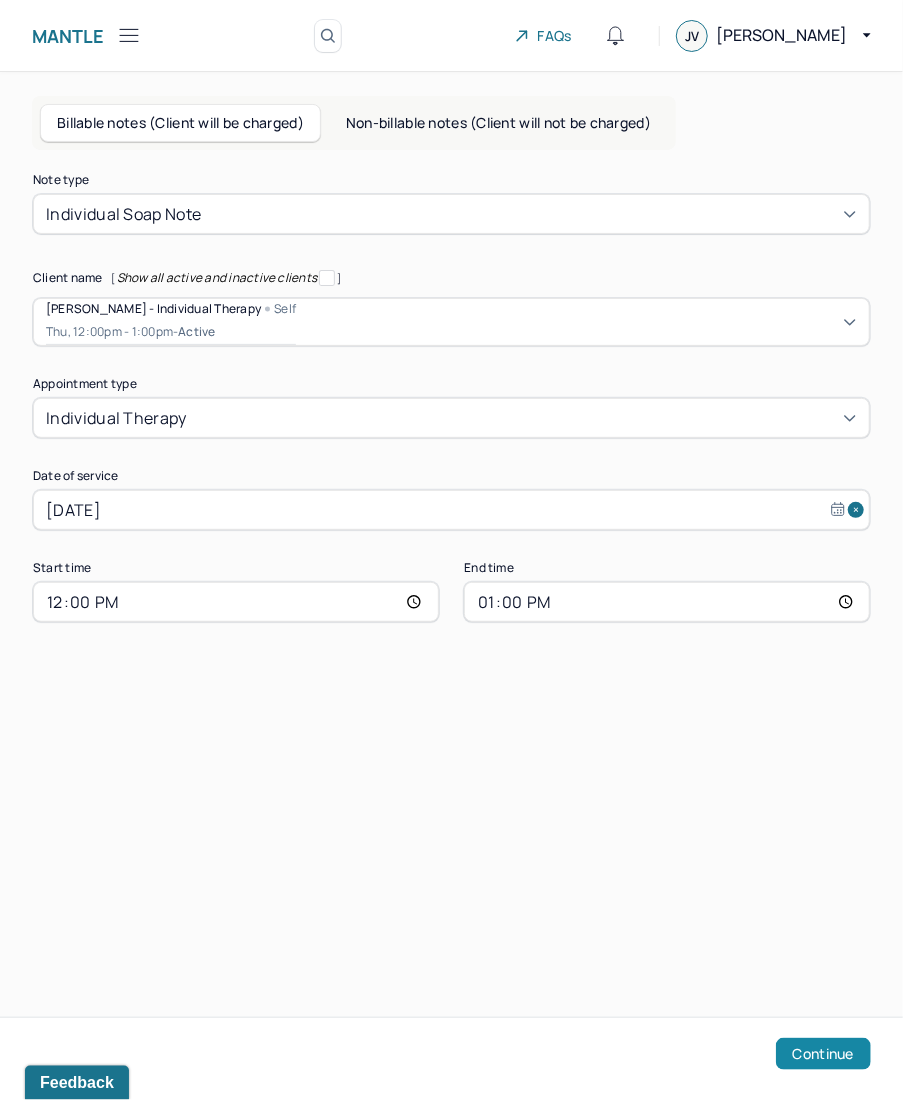 click on "Continue" at bounding box center (823, 1054) 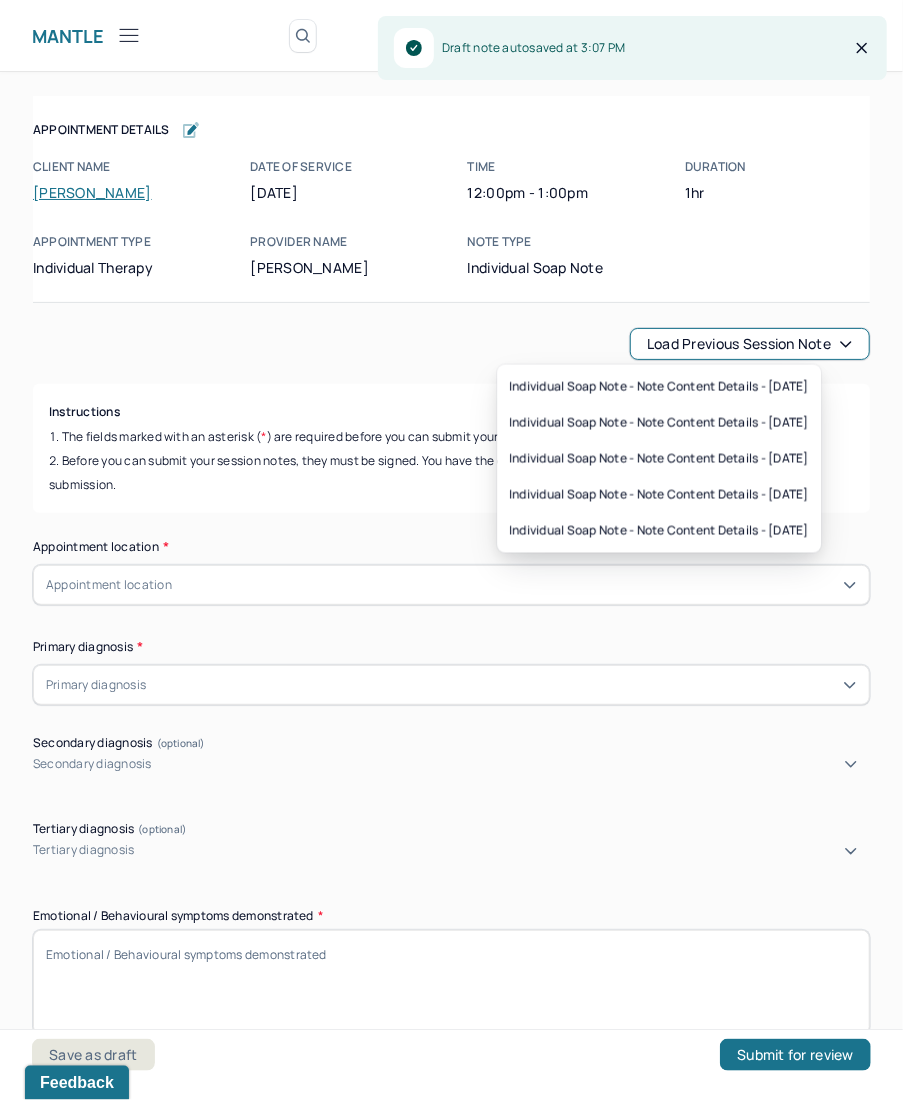 click on "Load previous session note" at bounding box center (750, 344) 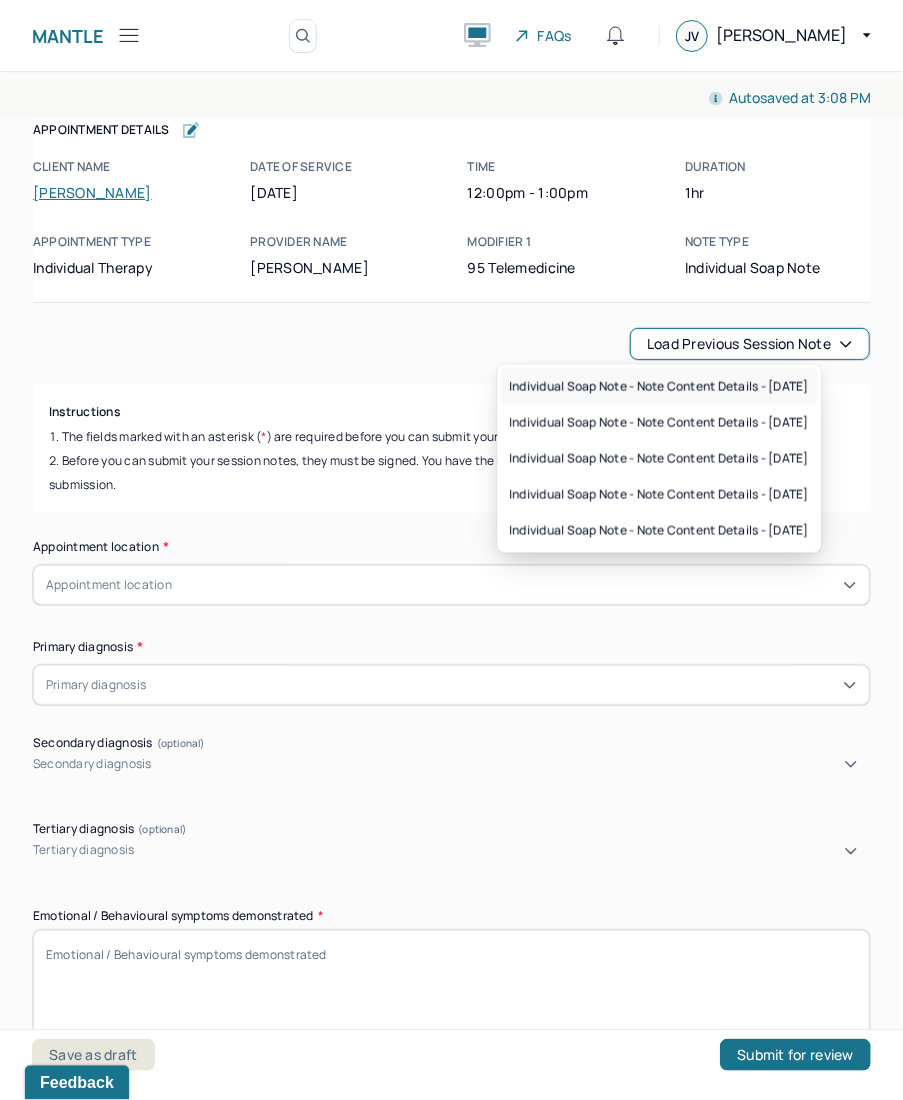 click on "Individual soap note   - Note content Details -   [DATE]" at bounding box center (659, 387) 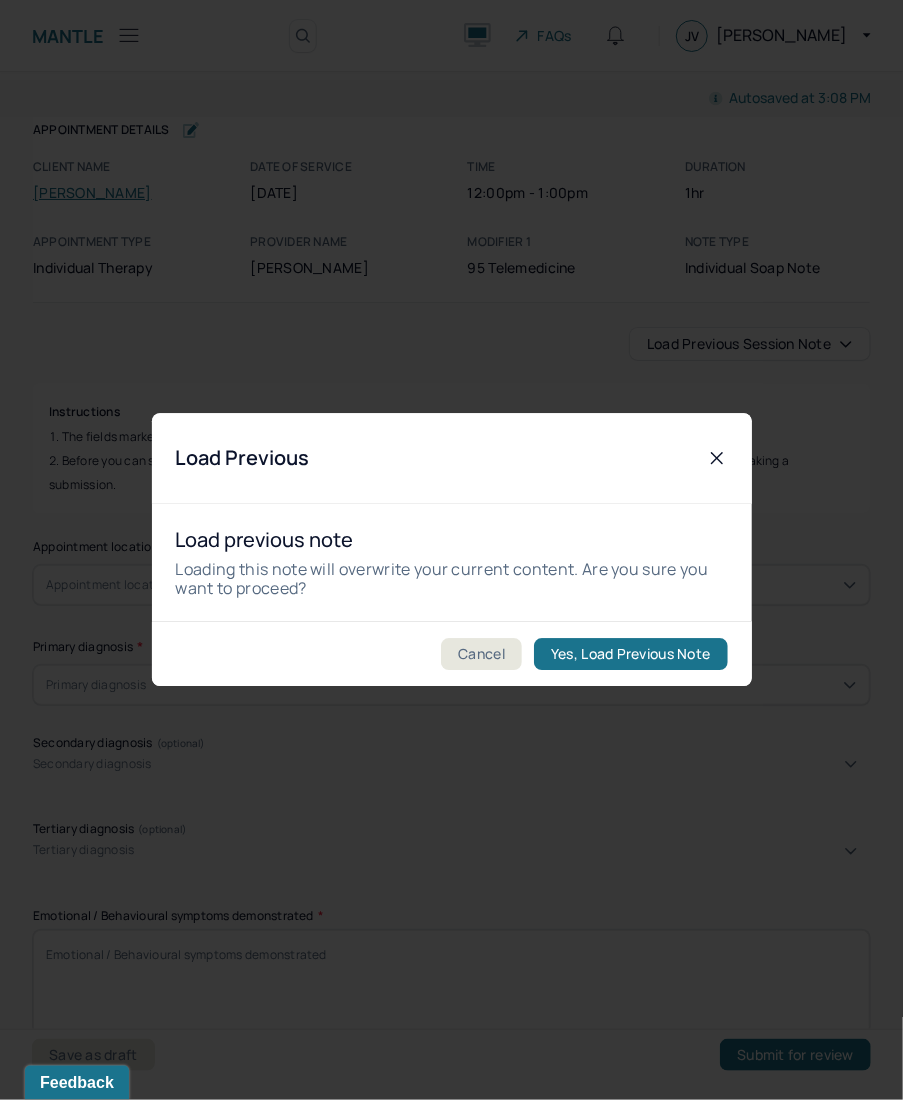click on "Cancel     Yes, Load Previous Note" at bounding box center (452, 654) 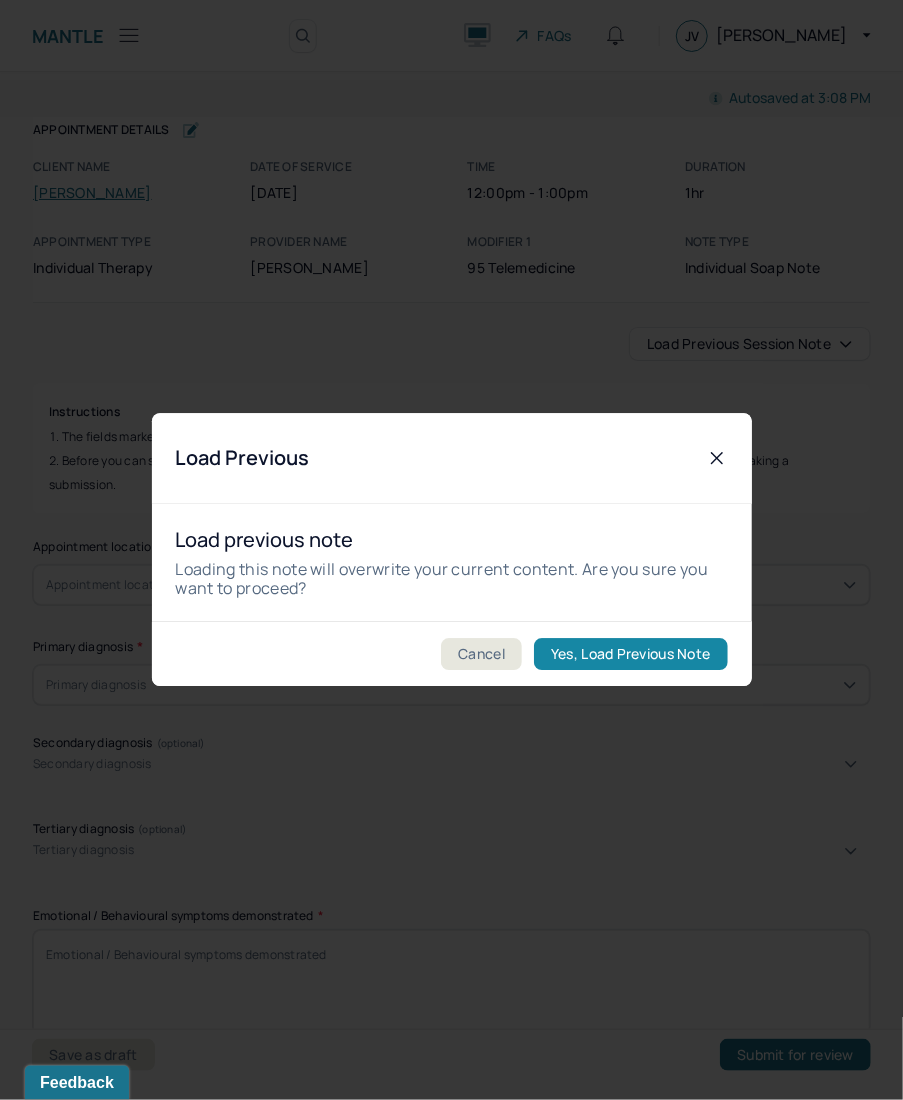 click on "Yes, Load Previous Note" at bounding box center [630, 655] 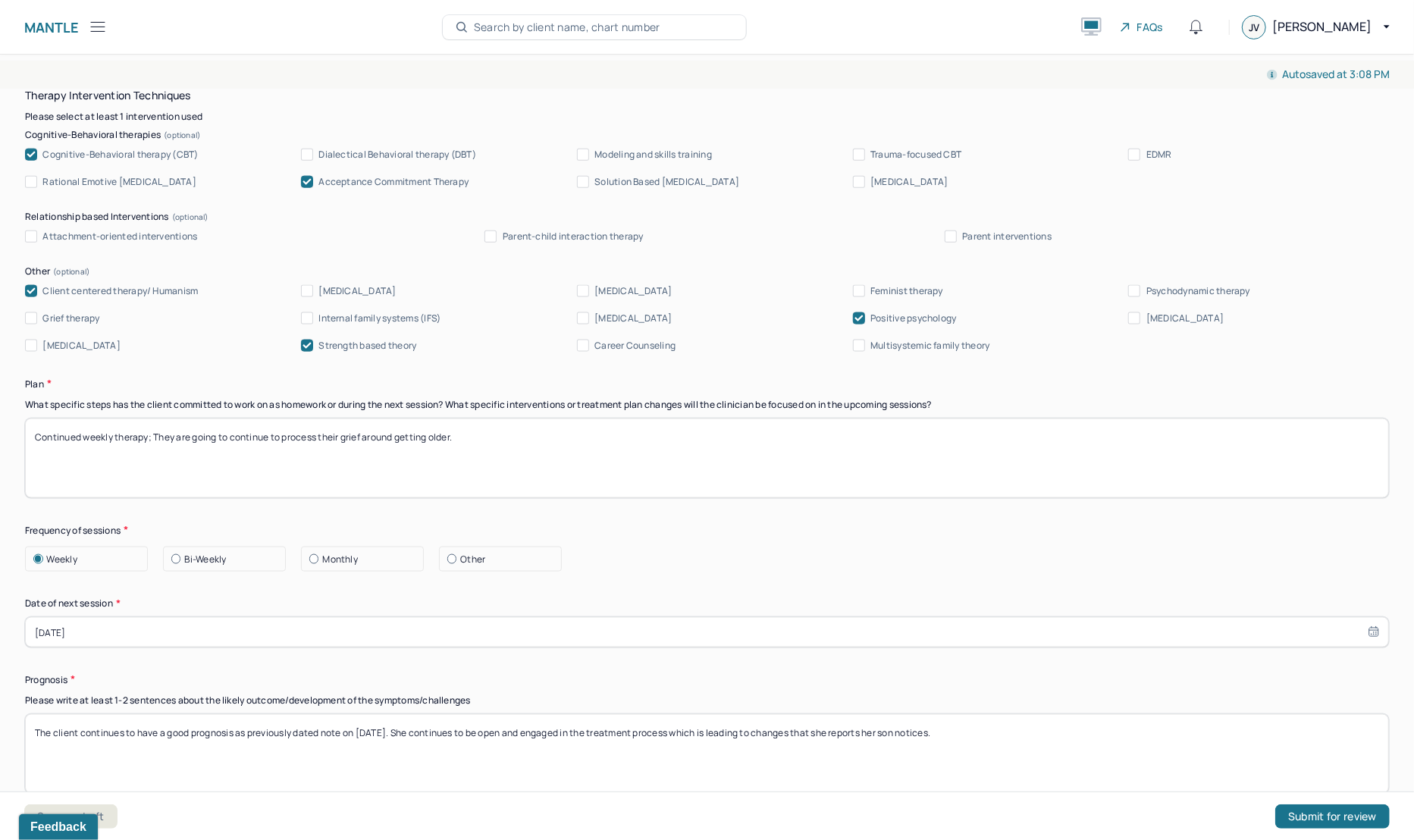 scroll, scrollTop: 1516, scrollLeft: 0, axis: vertical 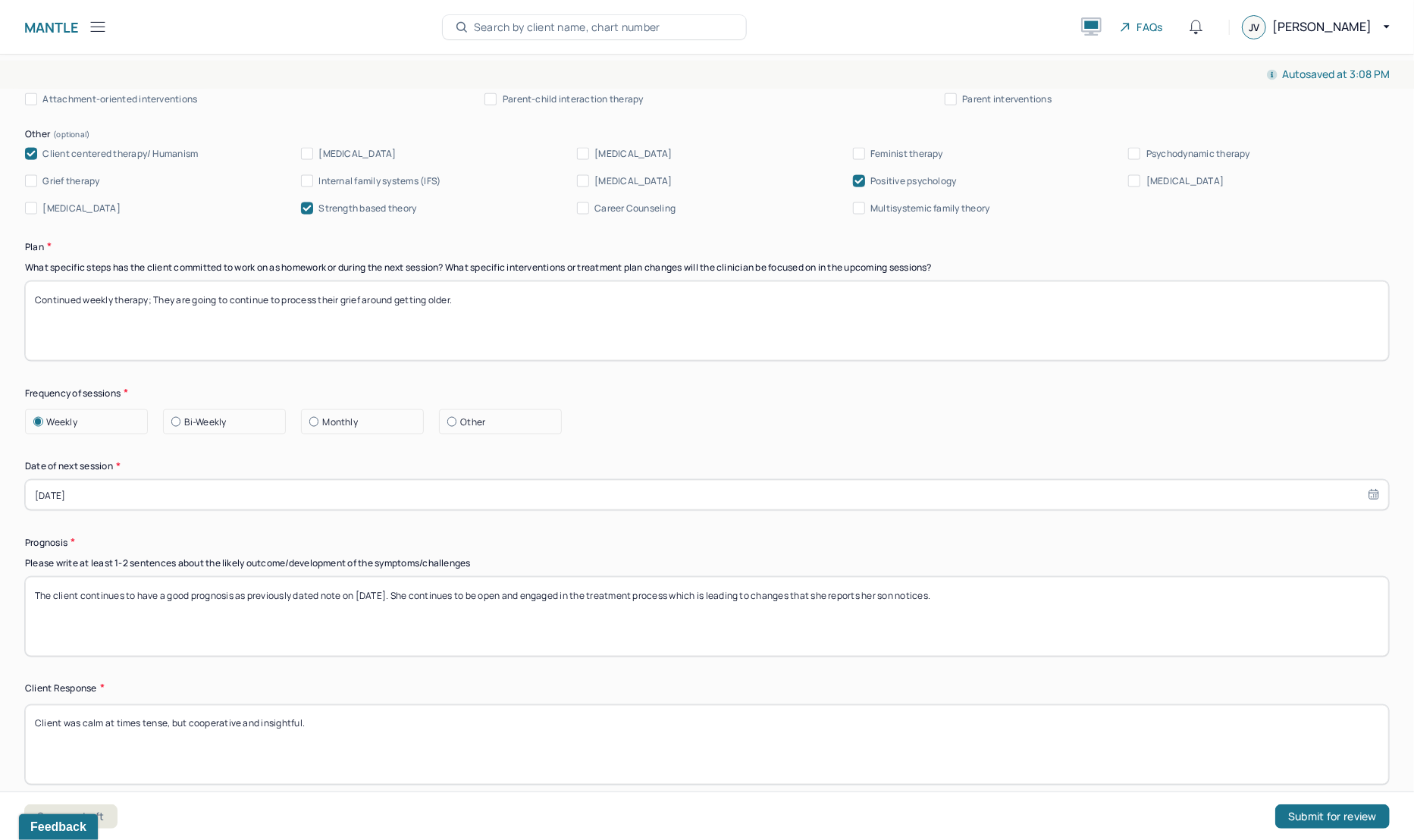 select on "6" 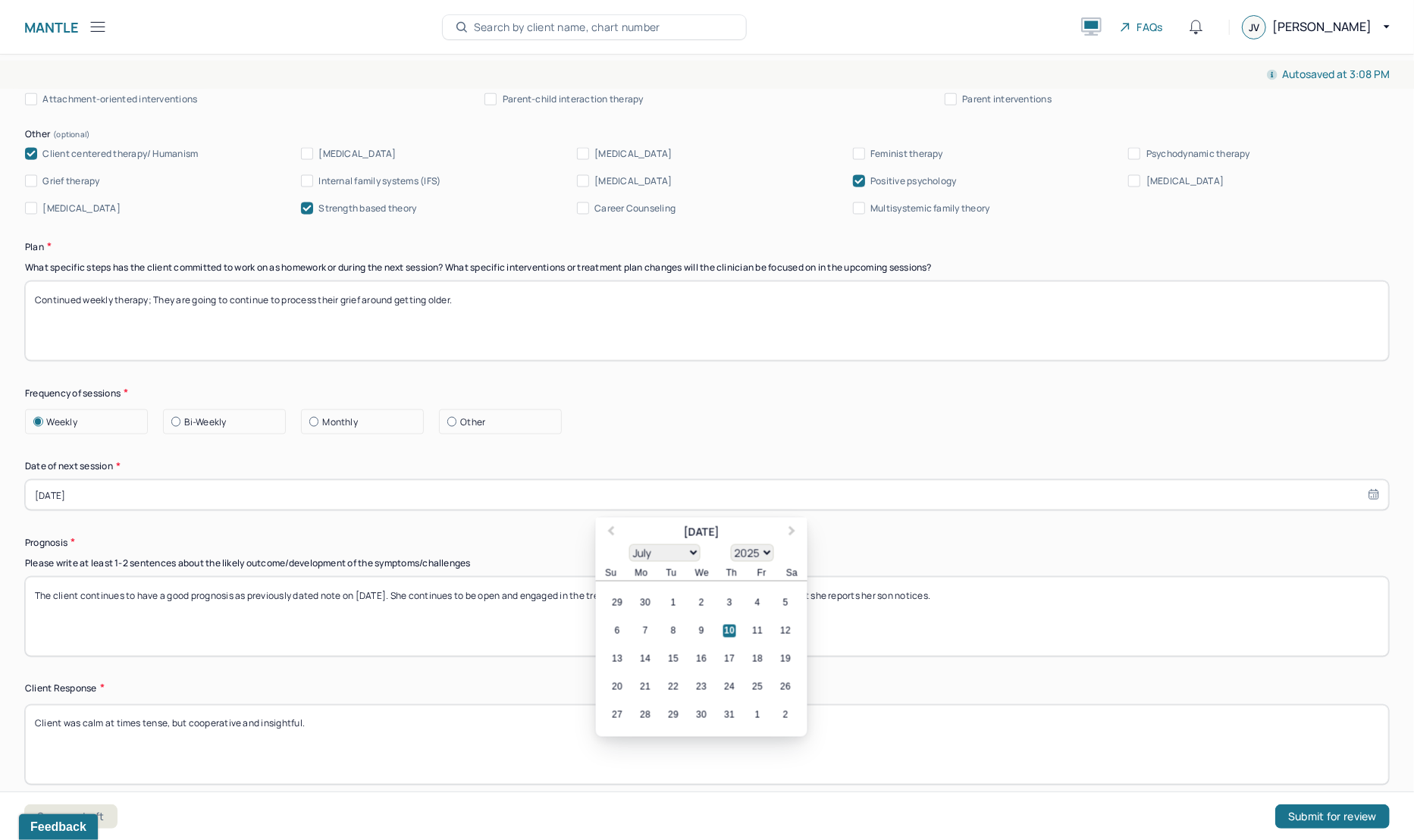 click on "[DATE]" at bounding box center (707, 495) 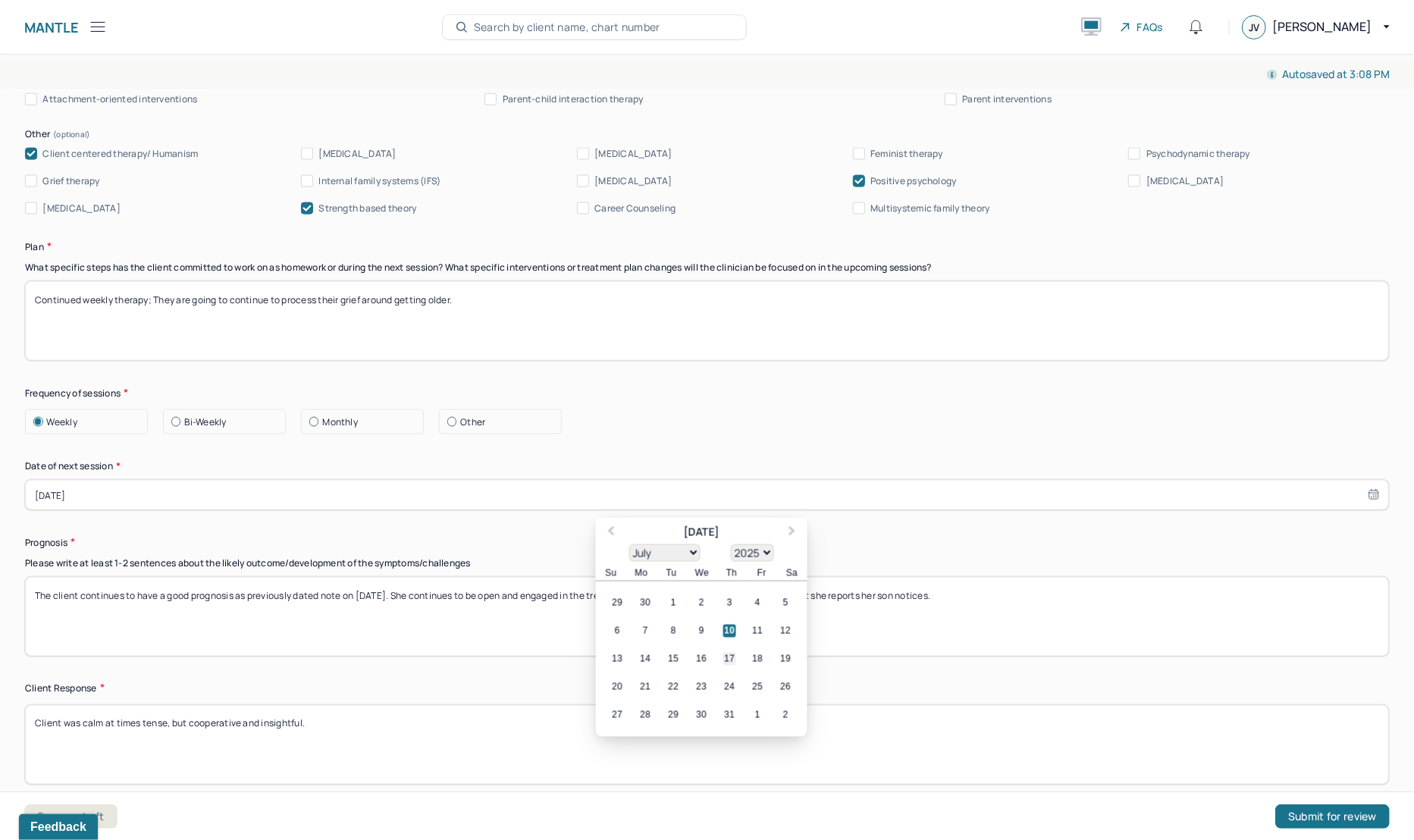 click on "17" at bounding box center [729, 660] 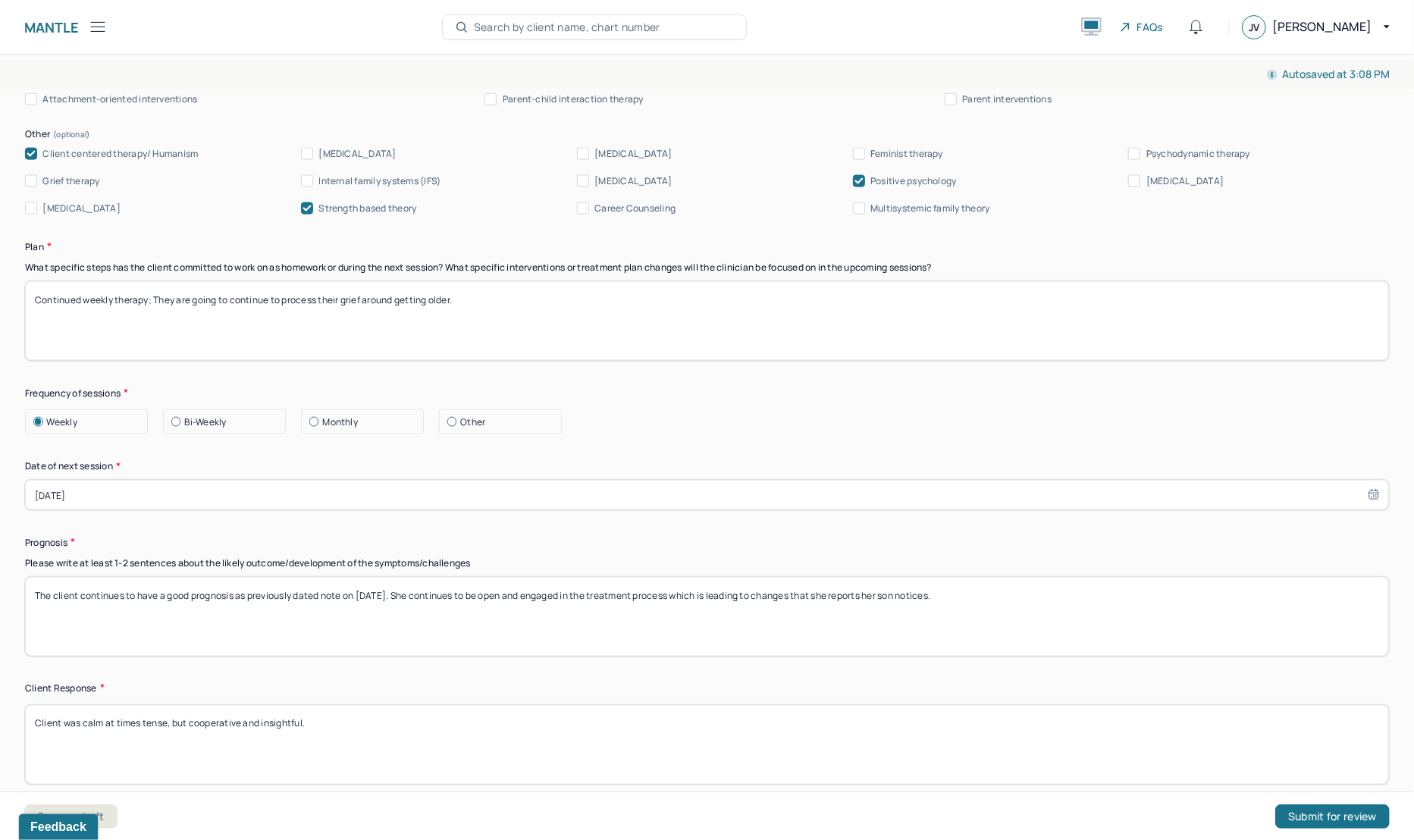 click on "The client continues to have a good prognosis as previously dated note on [DATE]. She continues to be open and engaged in the treatment process which is leading to changes that she reports her son notices." at bounding box center [707, 616] 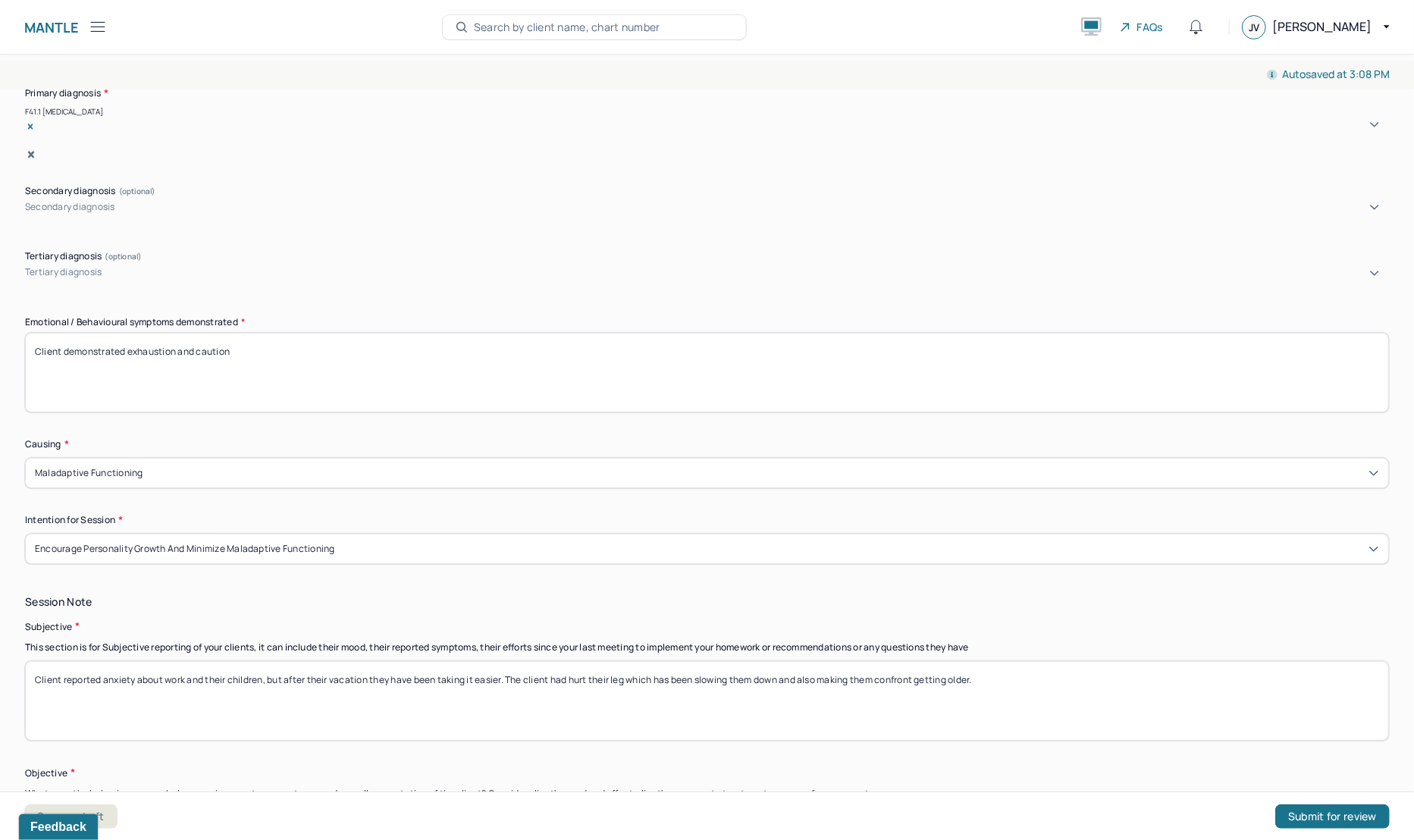 scroll, scrollTop: 531, scrollLeft: 0, axis: vertical 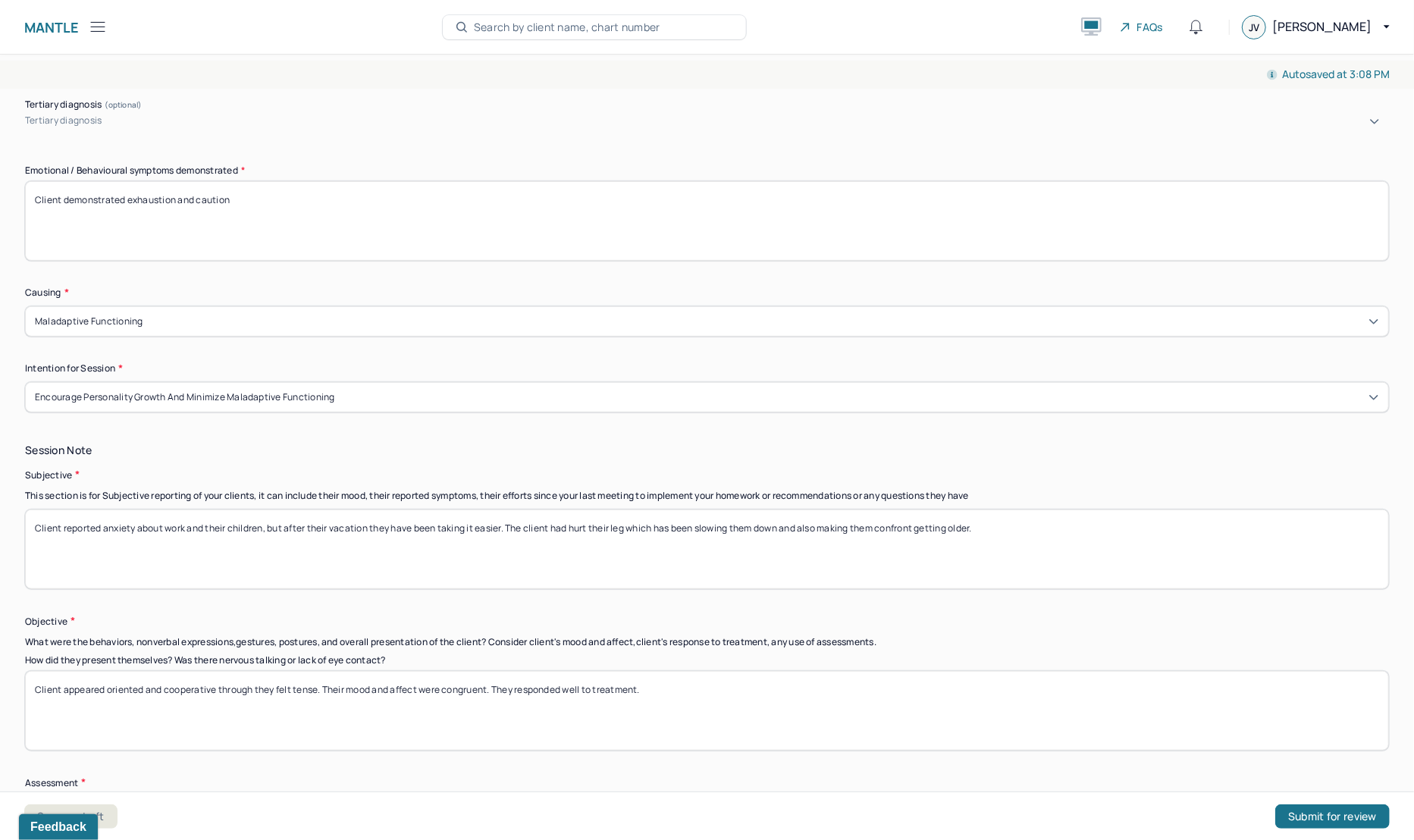type on "The client continues to have a good prognosis as previously dated note on [DATE]. She continues to be open and engaged in the treatment process which is leading to changes that she reports her son notices." 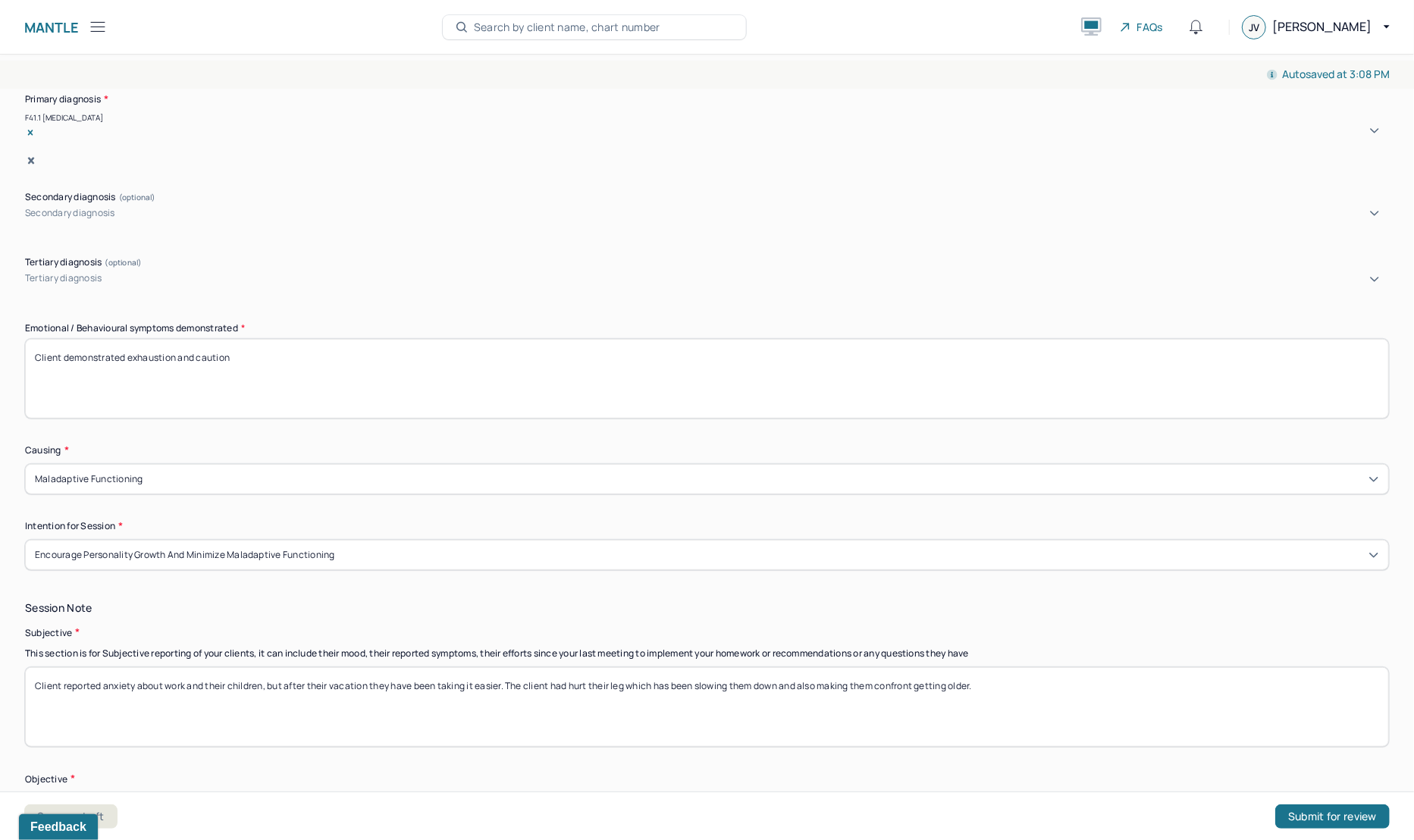 scroll, scrollTop: 379, scrollLeft: 0, axis: vertical 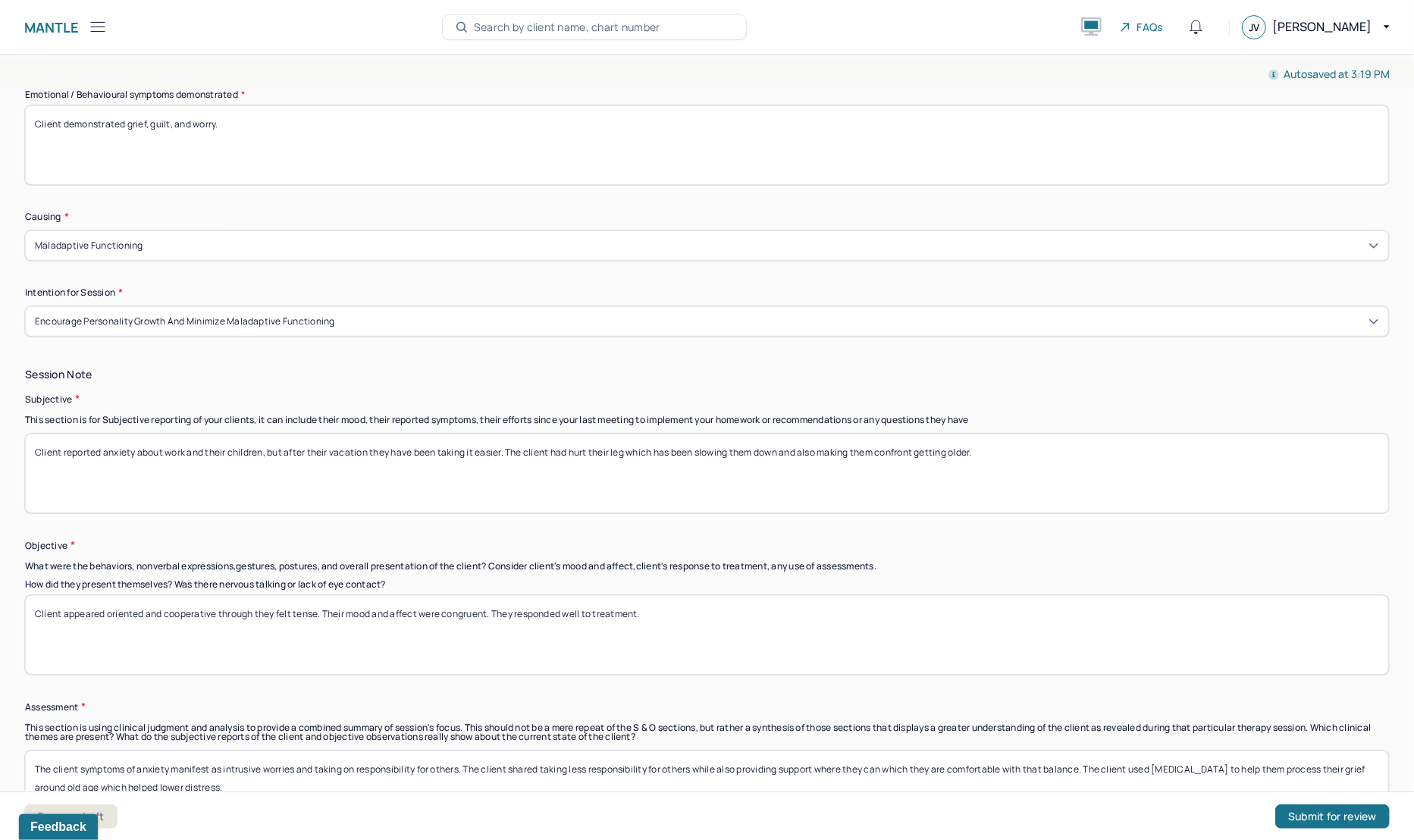 type on "Client demonstrated grief, guilt, and worry." 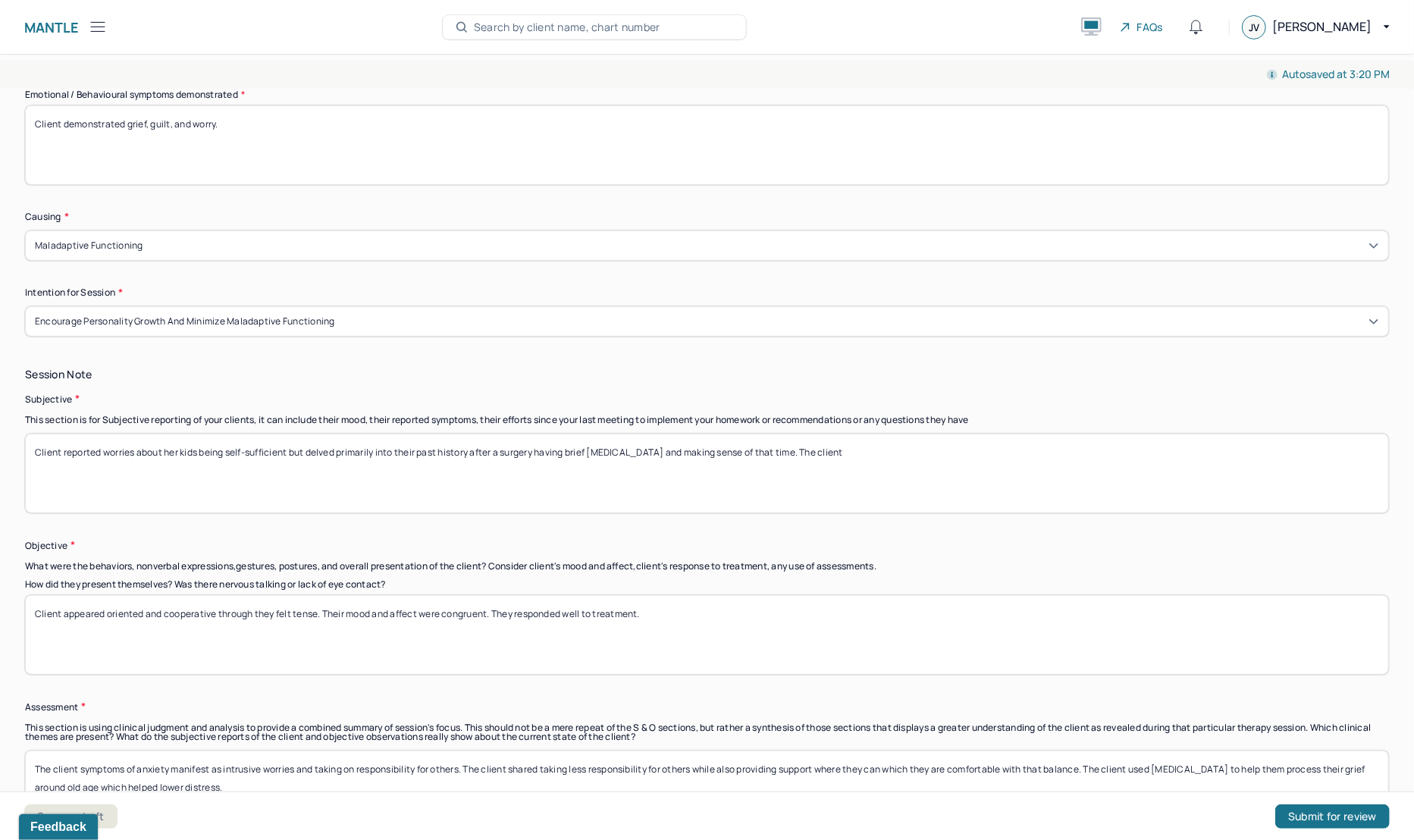 click on "Client reported worries about her kids being self-sufficient, but delved primarily into their past history after a surgery having brief [MEDICAL_DATA] and making sense of that time. The client" at bounding box center (707, 473) 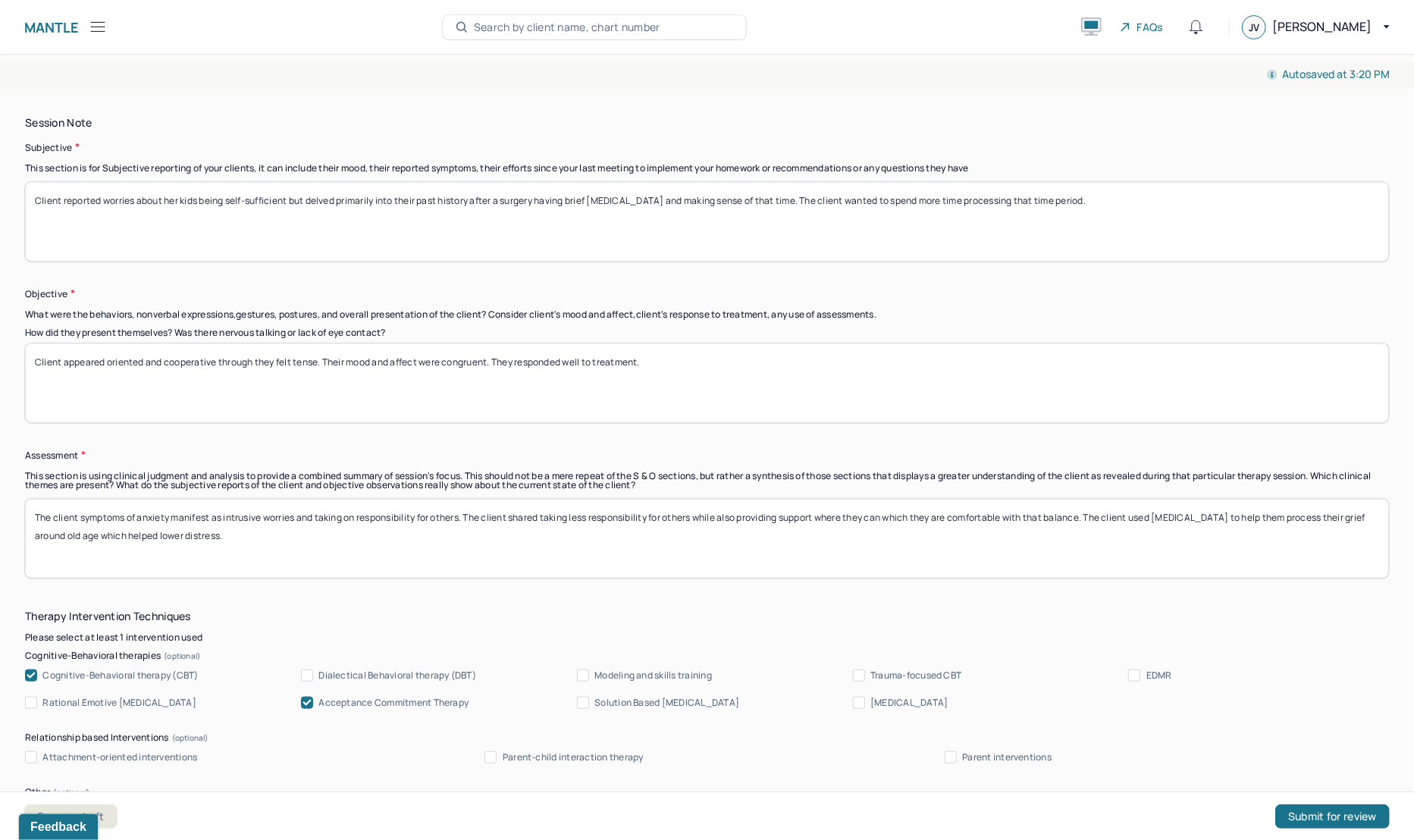 scroll, scrollTop: 910, scrollLeft: 0, axis: vertical 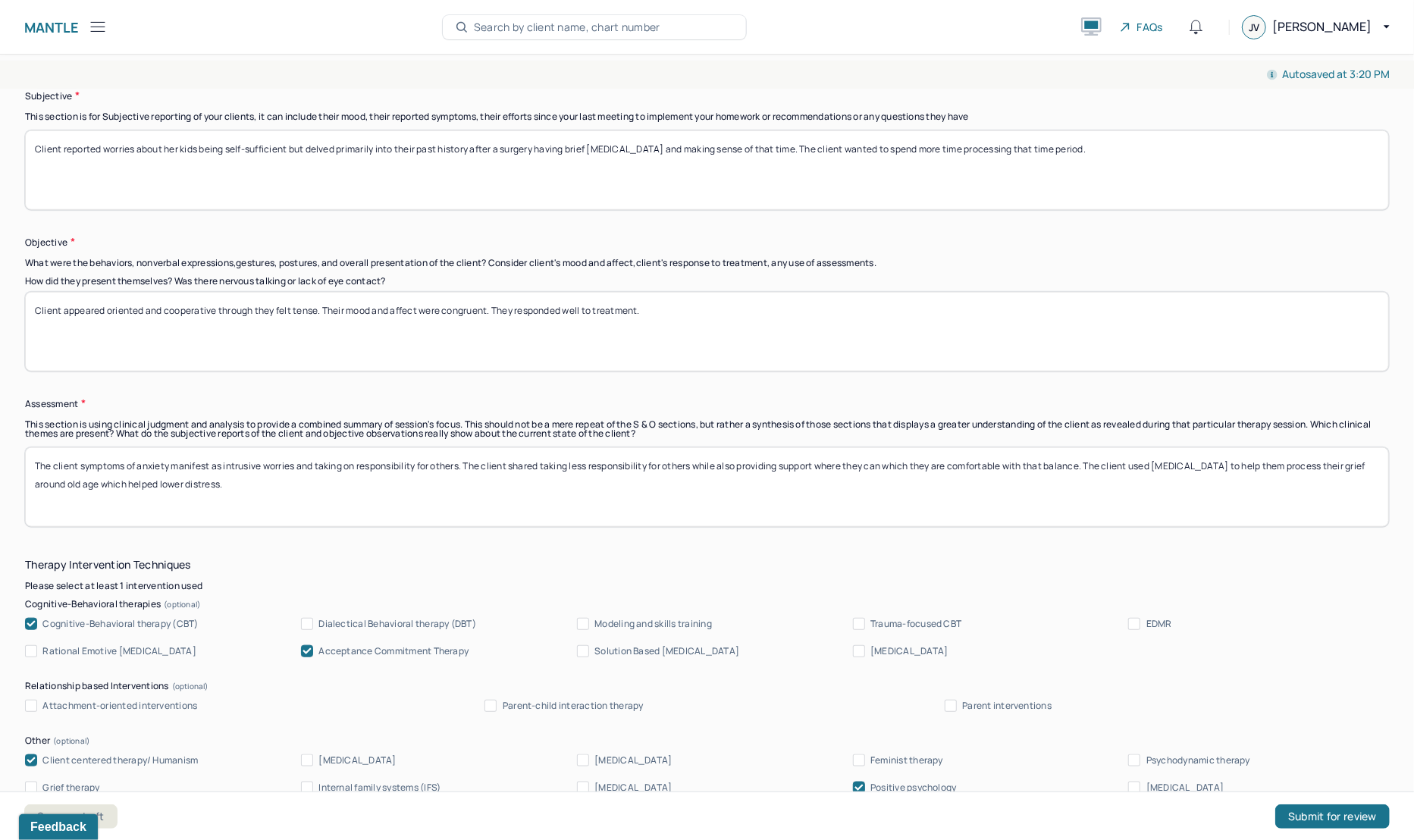 type on "Client reported worries about her kids being self-sufficient but delved primarily into their past history after a surgery having brief [MEDICAL_DATA] and making sense of that time. The client wanted to spend more time processing that time period." 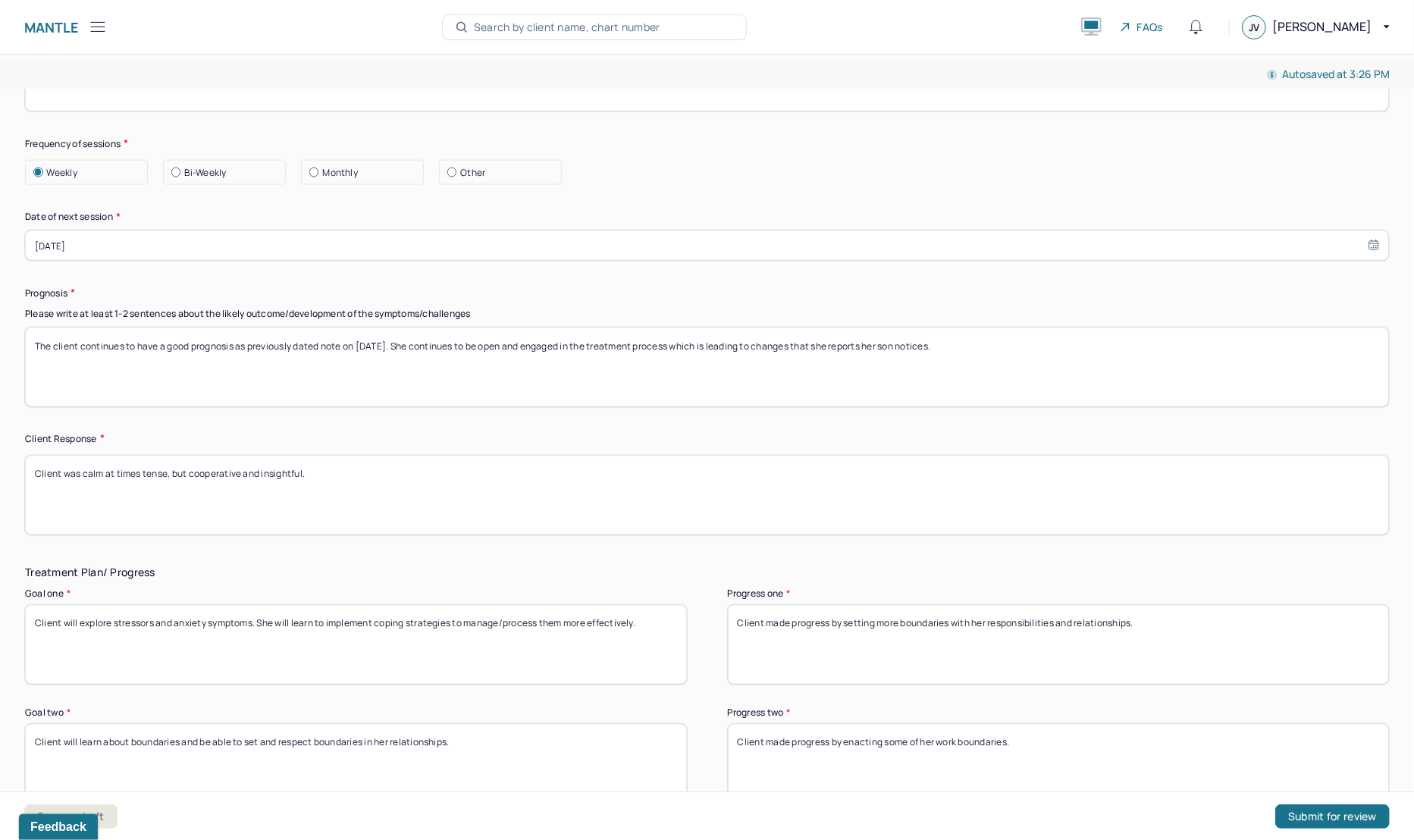 scroll, scrollTop: 1819, scrollLeft: 0, axis: vertical 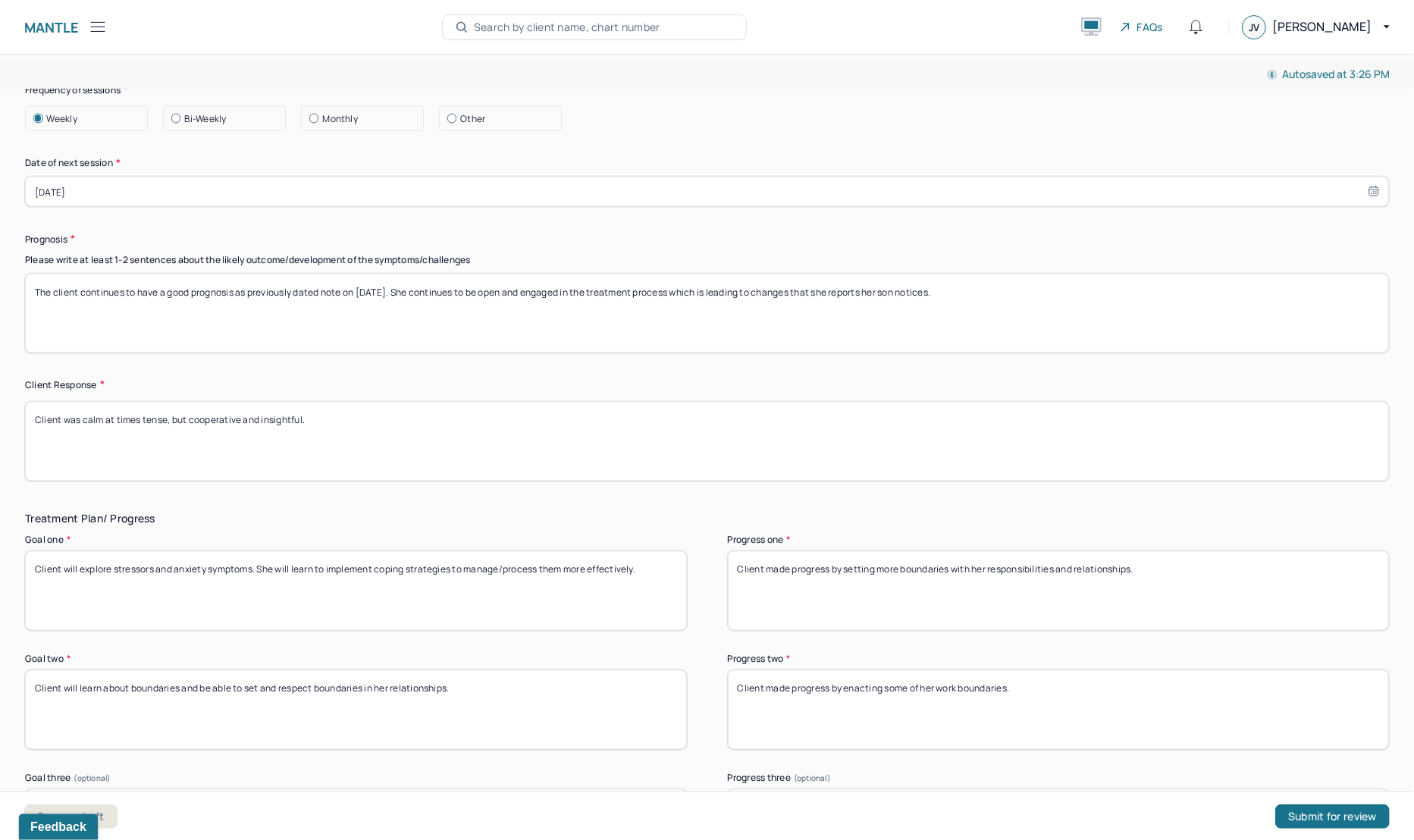 type on "The client symptoms of anxiety manifest as intrusive worries and taking on responsibility for others. The client began emotionally processing from a trauma-informed lens the events that occurred post surgery and feeling paranoid. The client unpacked some of the fears they have of that happening again and questioning herself of how could she think those things. The client engaged with [MEDICAL_DATA] about brief [MEDICAL_DATA] along with differentiating diagnoses she is afraid of. The client felt this was helpful and would like to continue discussing this." 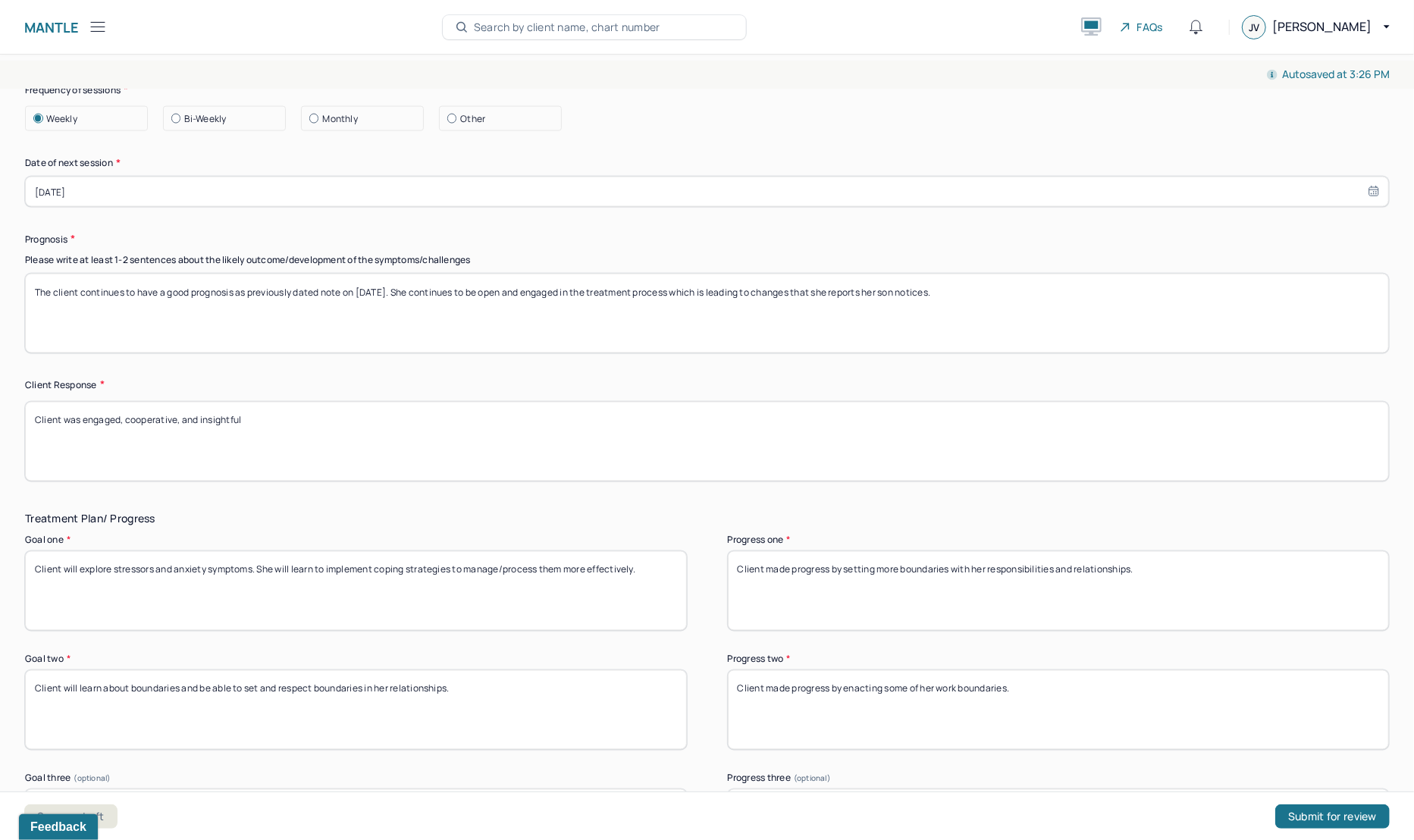 scroll, scrollTop: 2047, scrollLeft: 0, axis: vertical 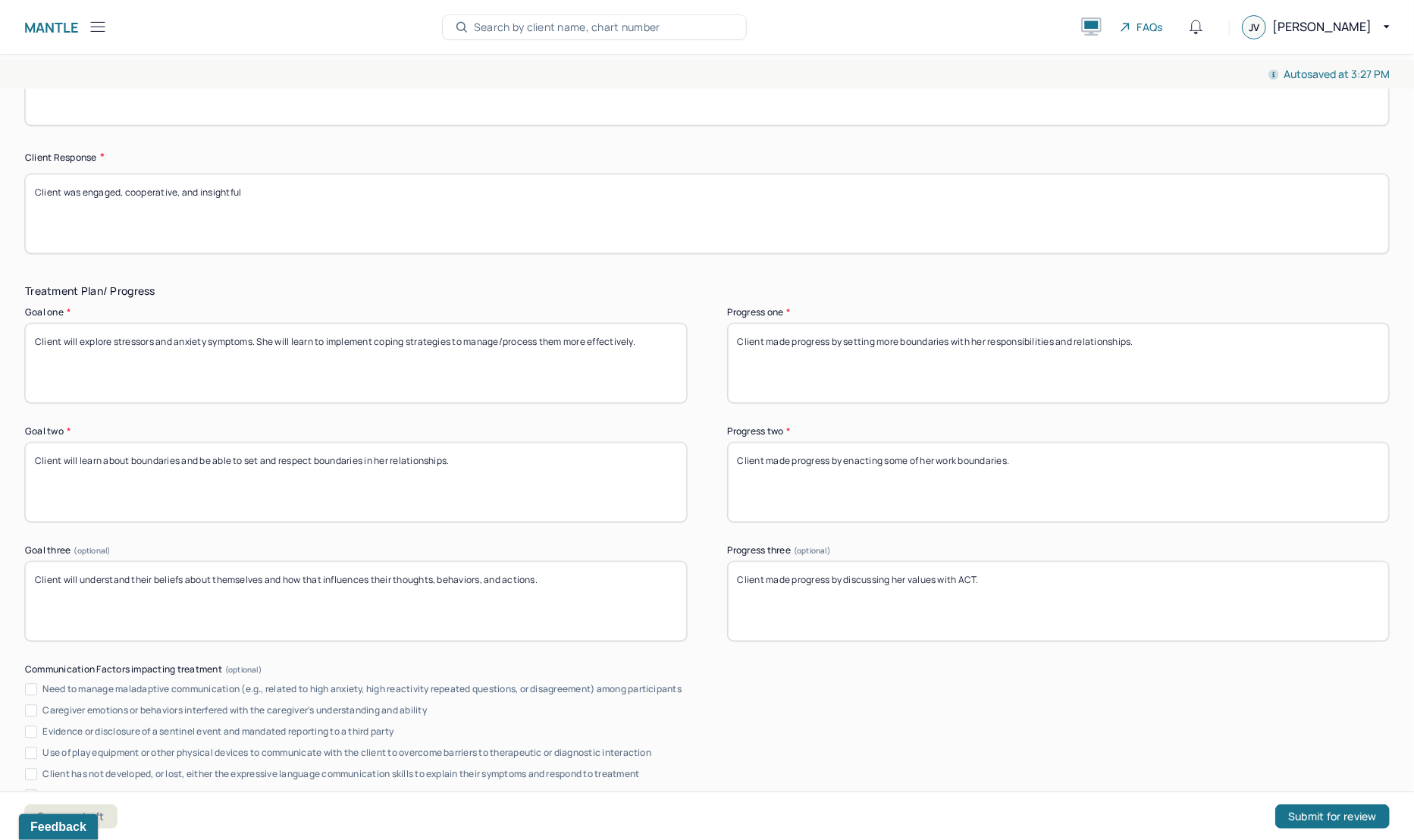 type on "Client was engaged, cooperative, and insightful" 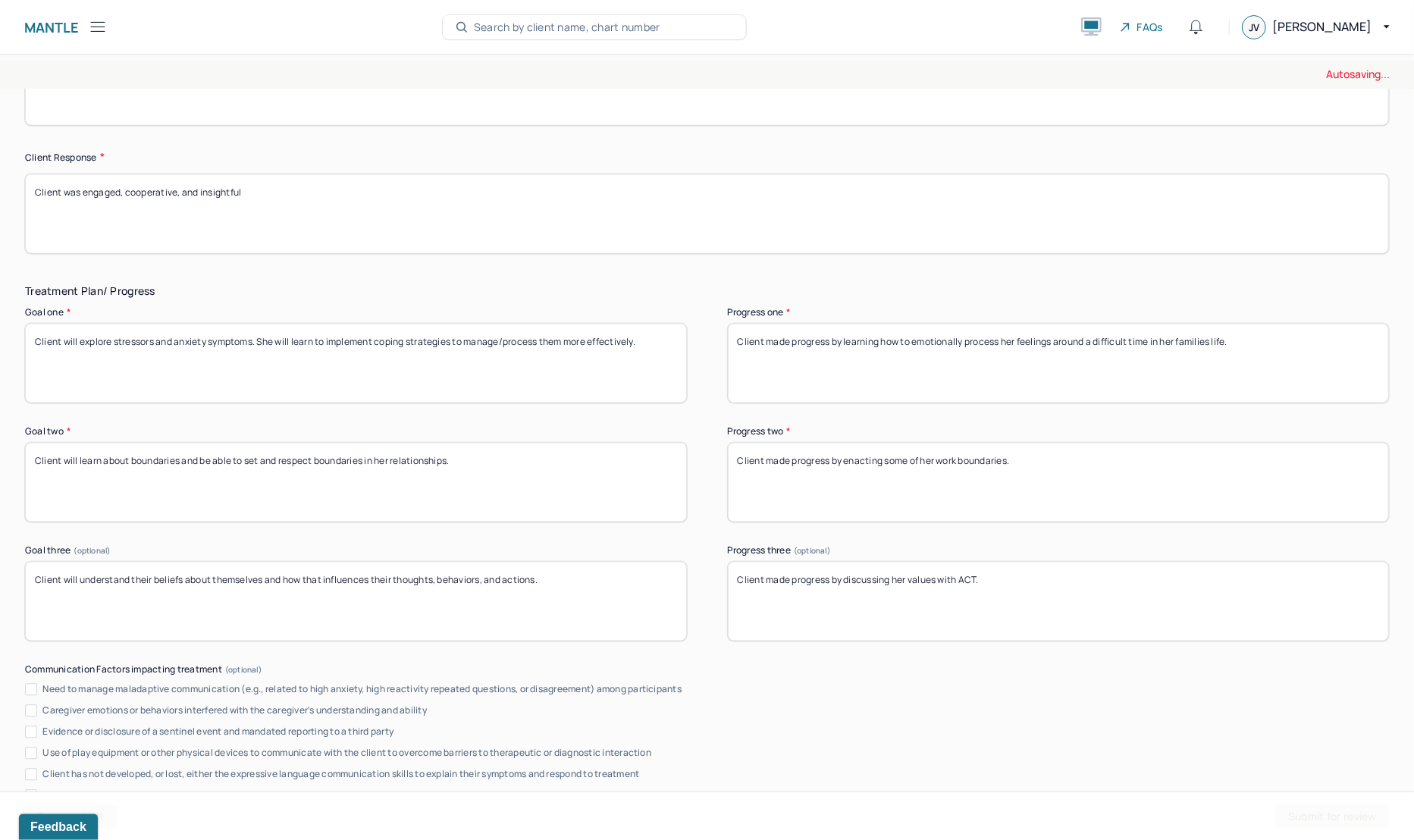 type on "Client made progress by learning how to emotionally process her feelings around a difficult time in her families life." 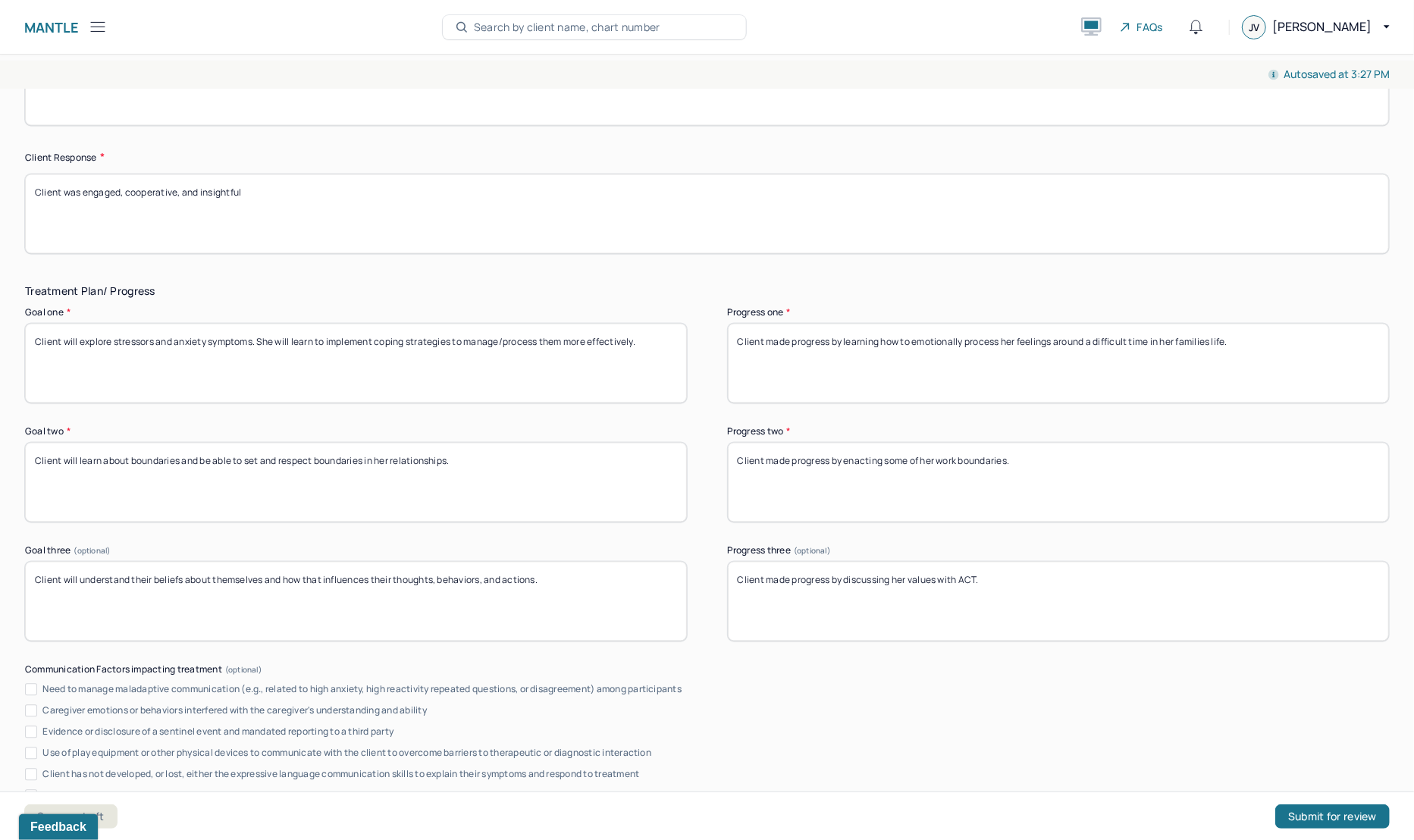 drag, startPoint x: 1049, startPoint y: 447, endPoint x: 840, endPoint y: 455, distance: 209.1531 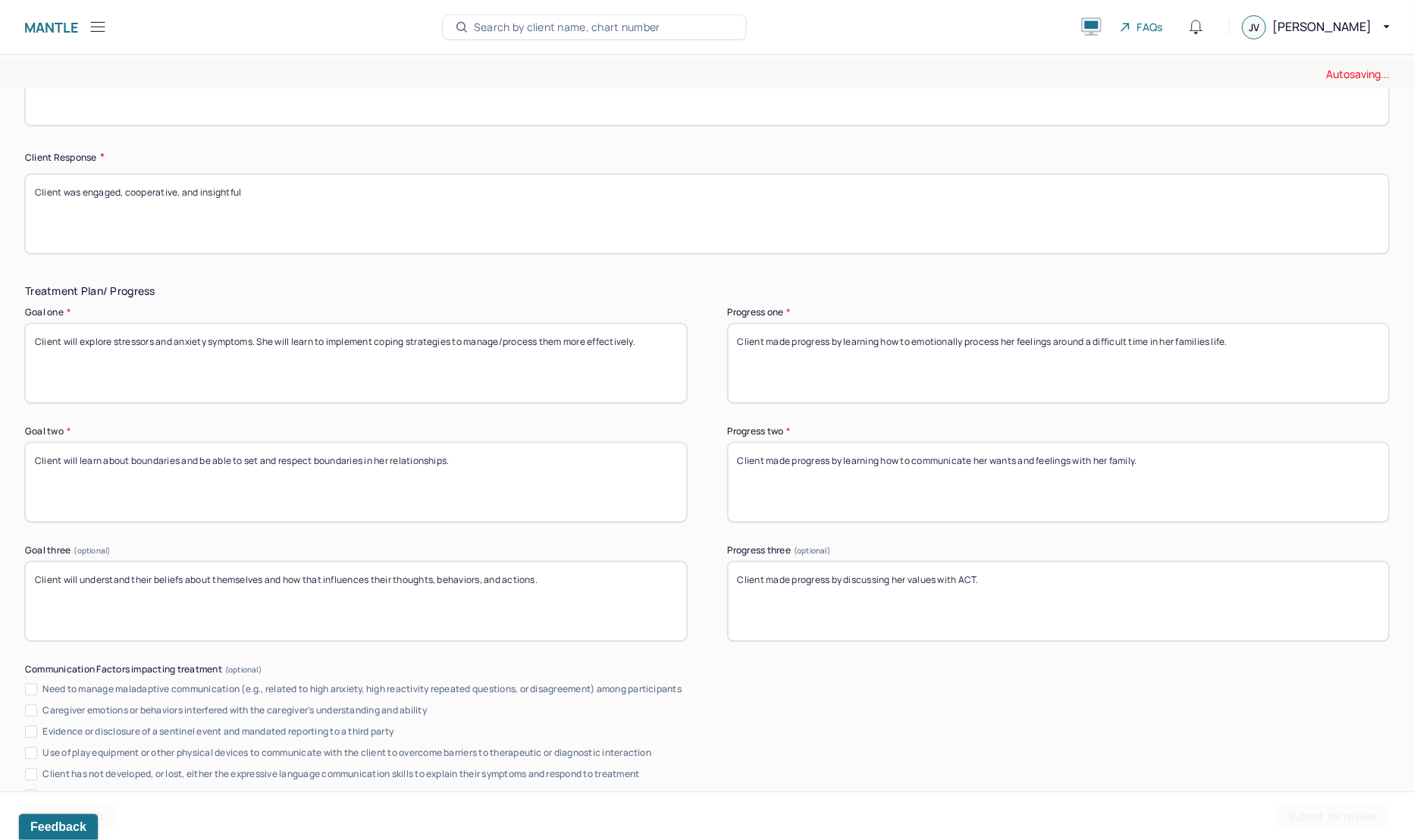 type on "Client made progress by learning how to communicate her wants and feelings with her family." 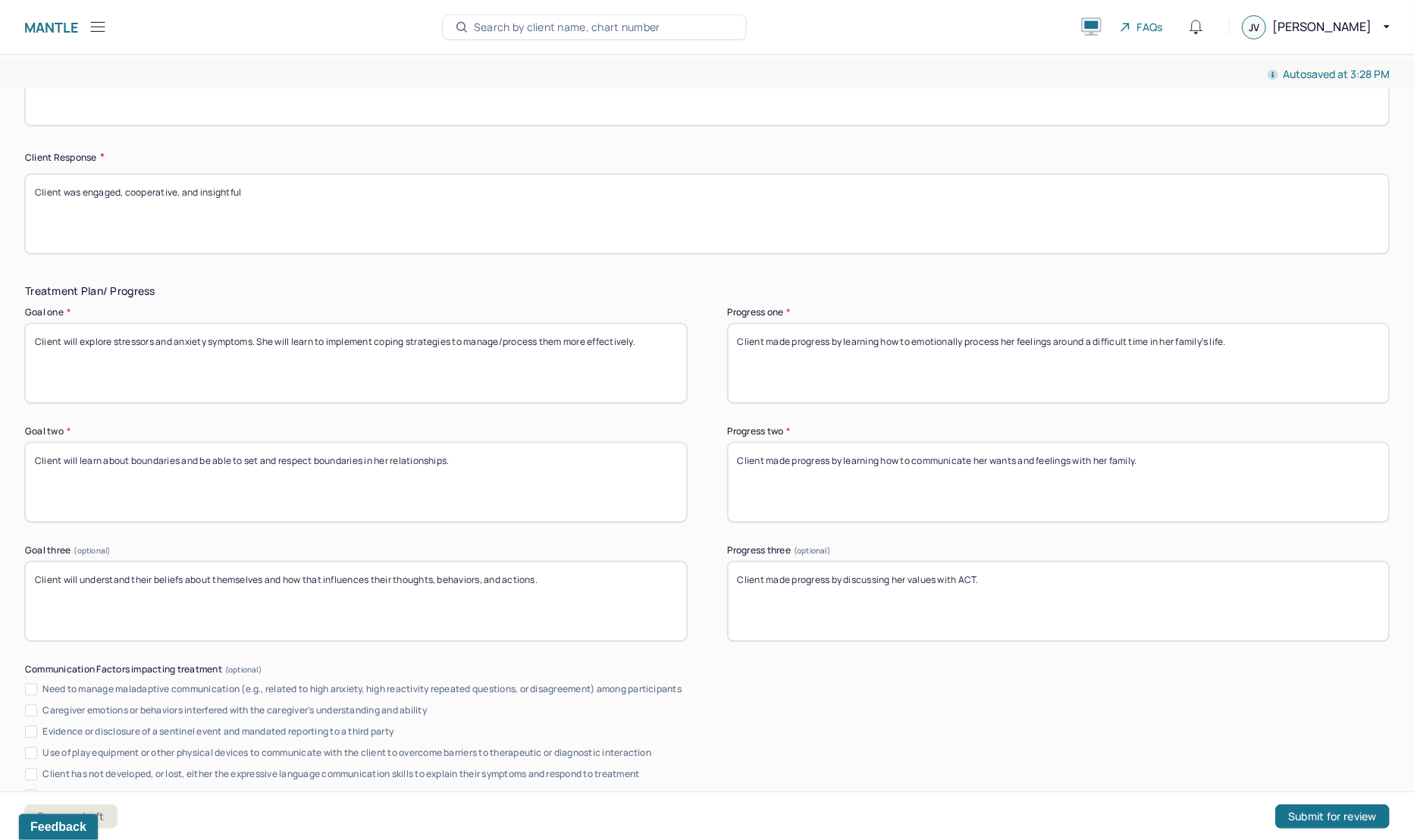 type on "Client made progress by learning how to emotionally process her feelings around a difficult time in her family's life." 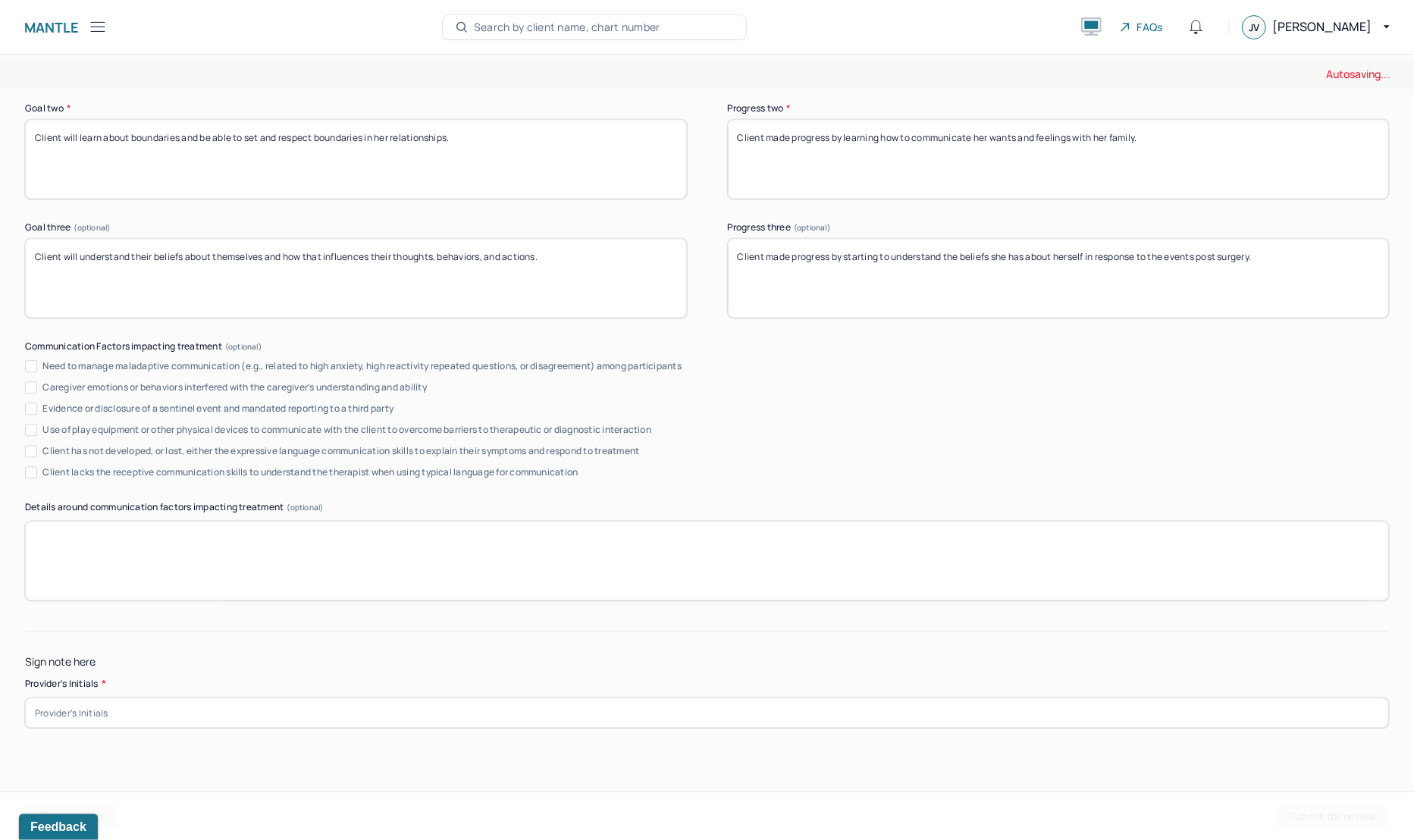 scroll, scrollTop: 2382, scrollLeft: 0, axis: vertical 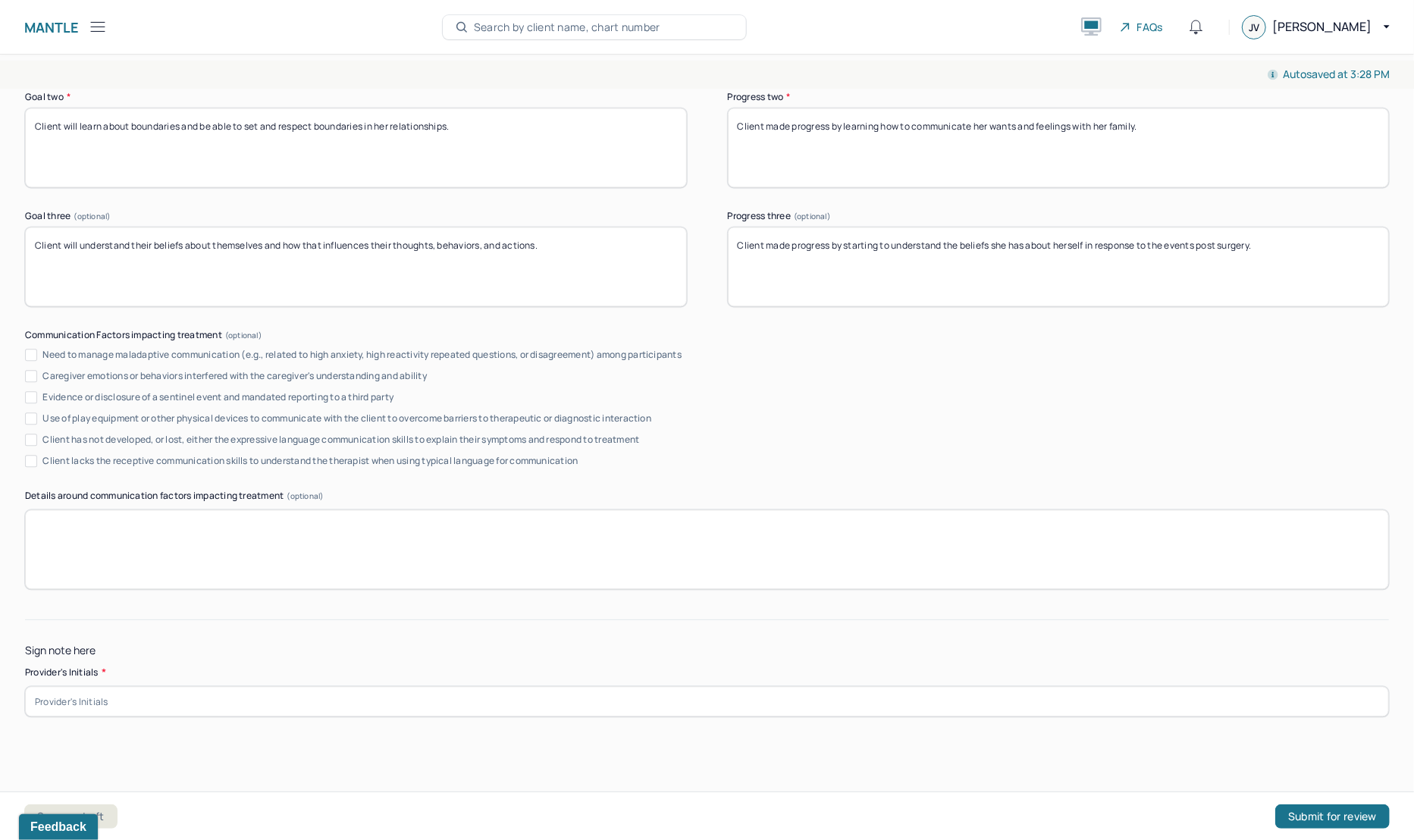type on "Client made progress by starting to understand the beliefs she has about herself in response to the events post surgery." 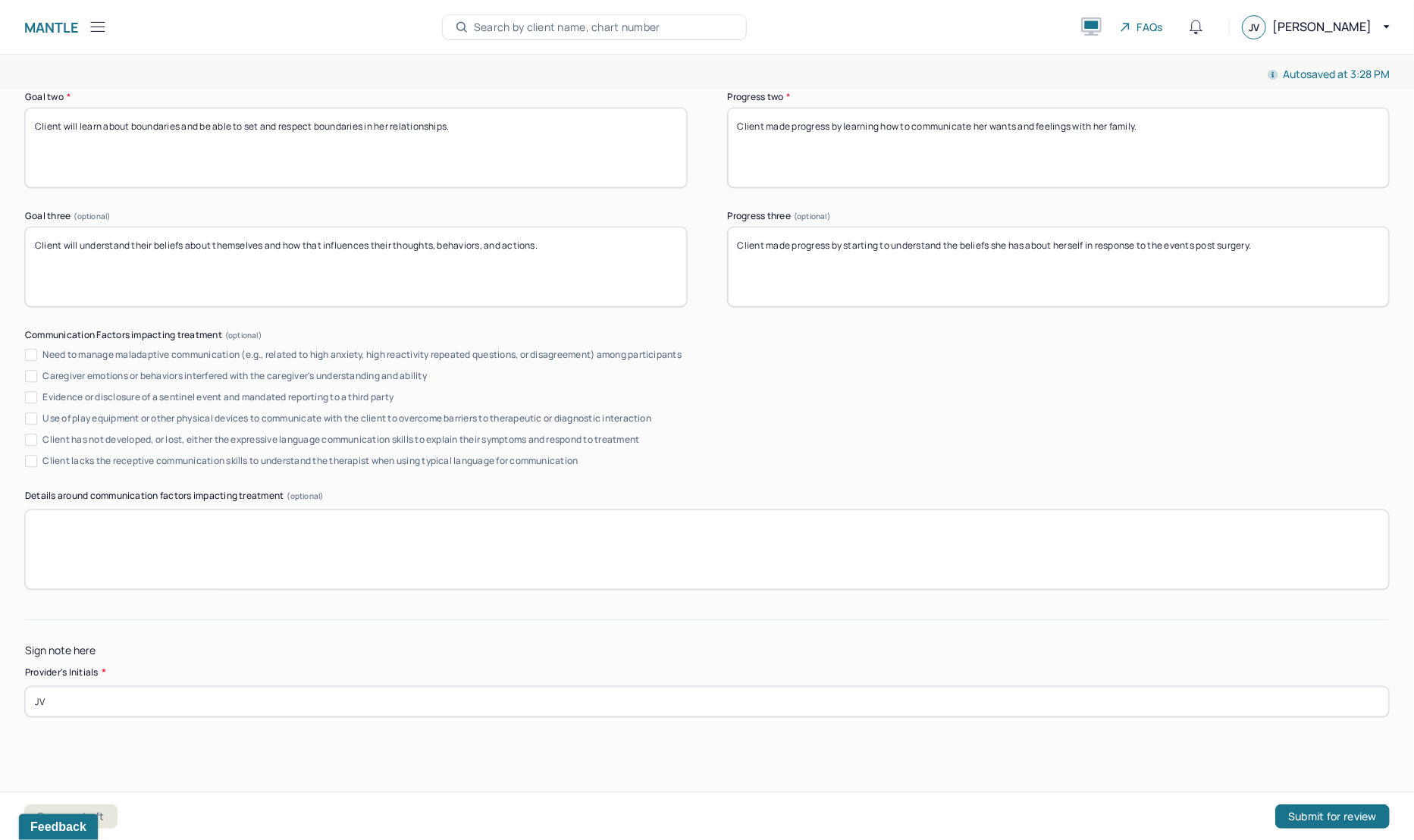 type on "JV" 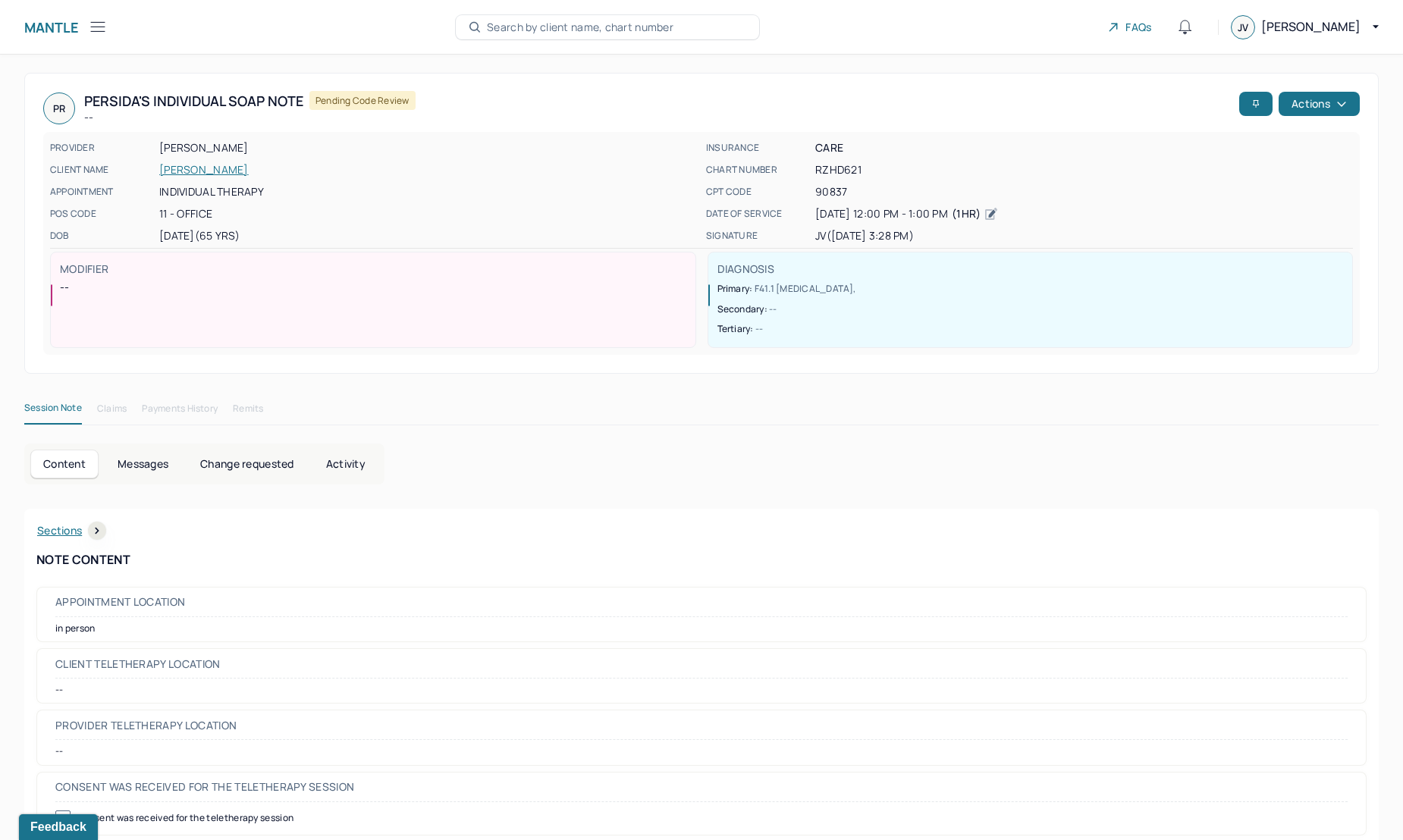click 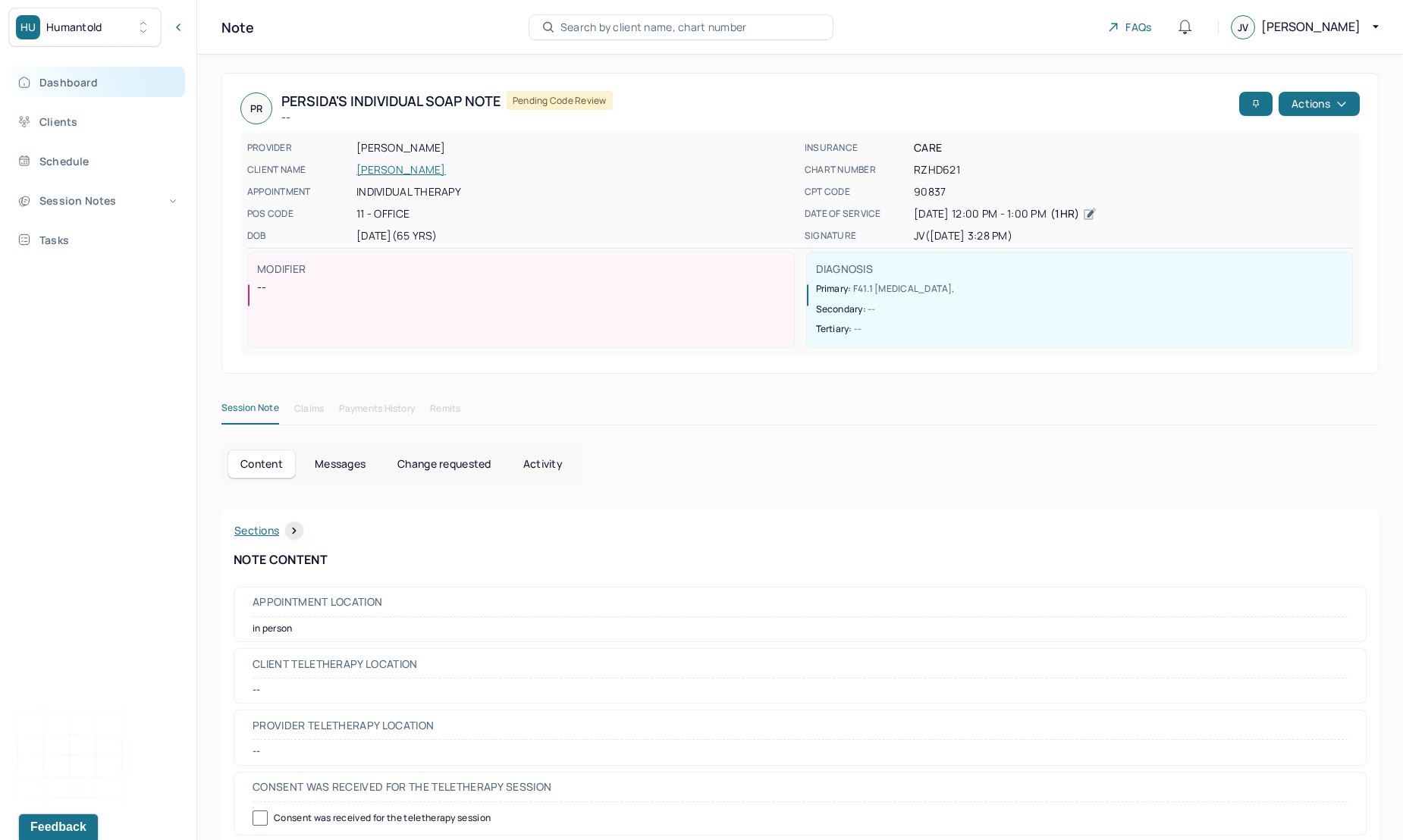 click on "Dashboard" at bounding box center [97, 82] 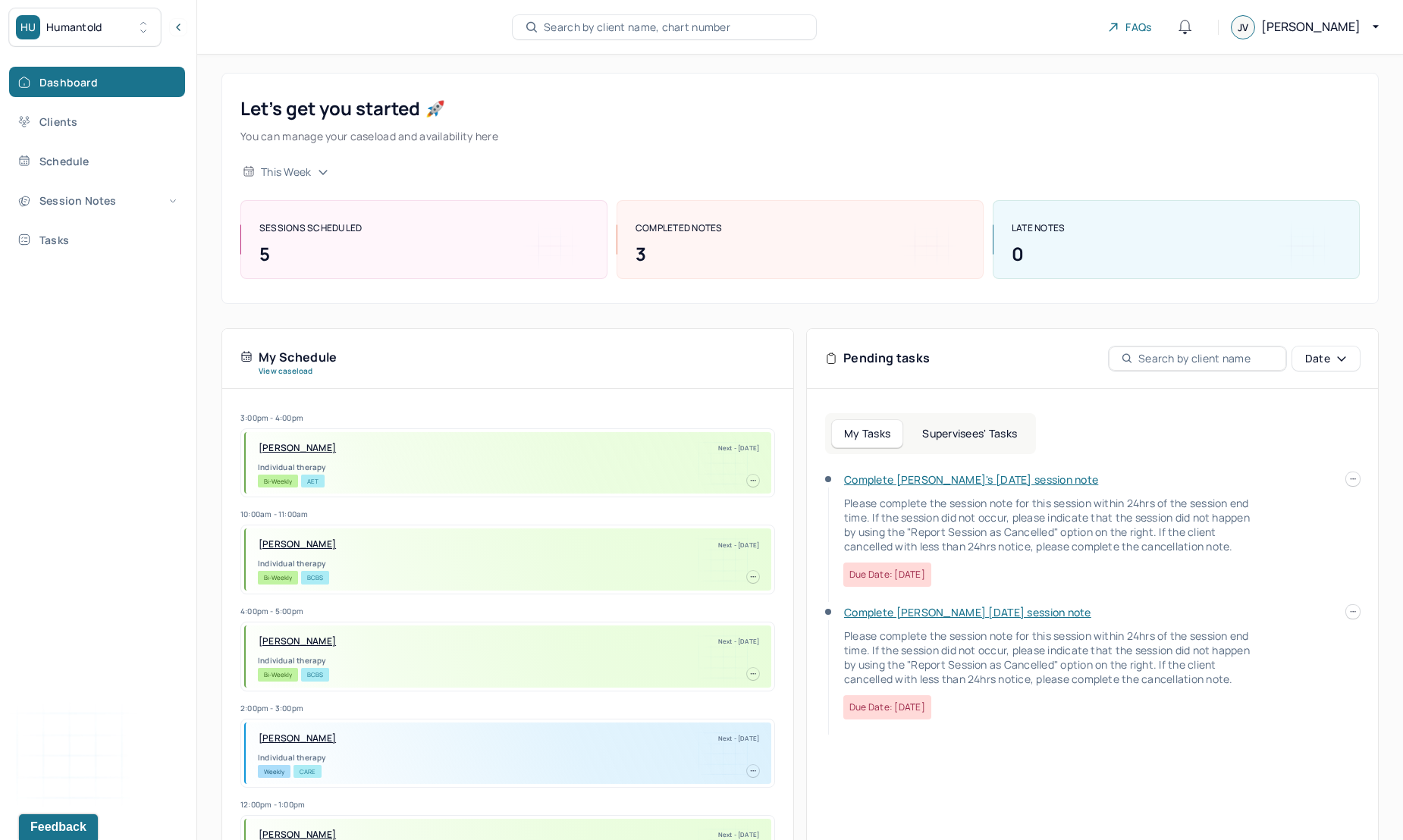 click on "Complete [PERSON_NAME] [DATE] session note" at bounding box center (968, 612) 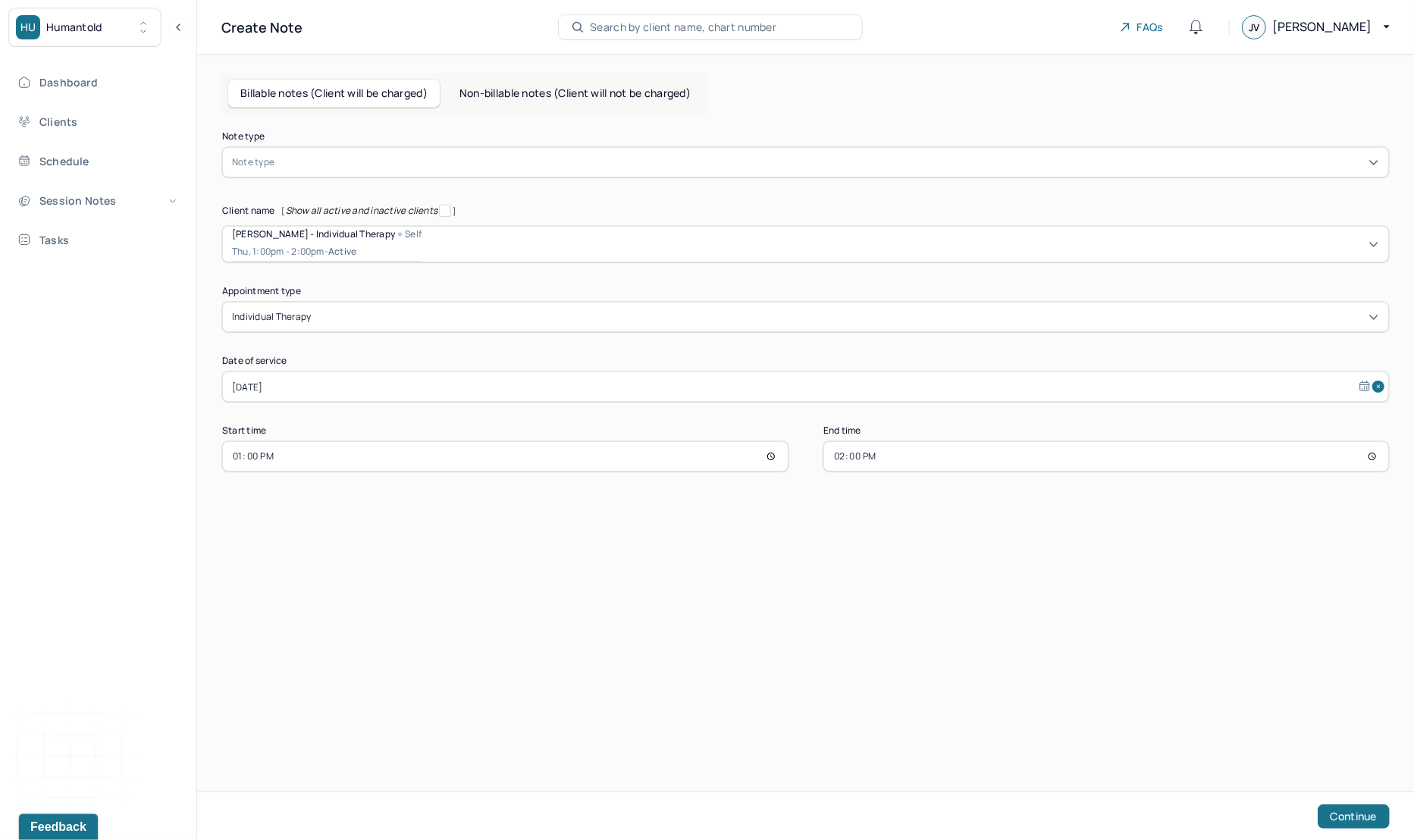 click on "Note type" at bounding box center [253, 162] 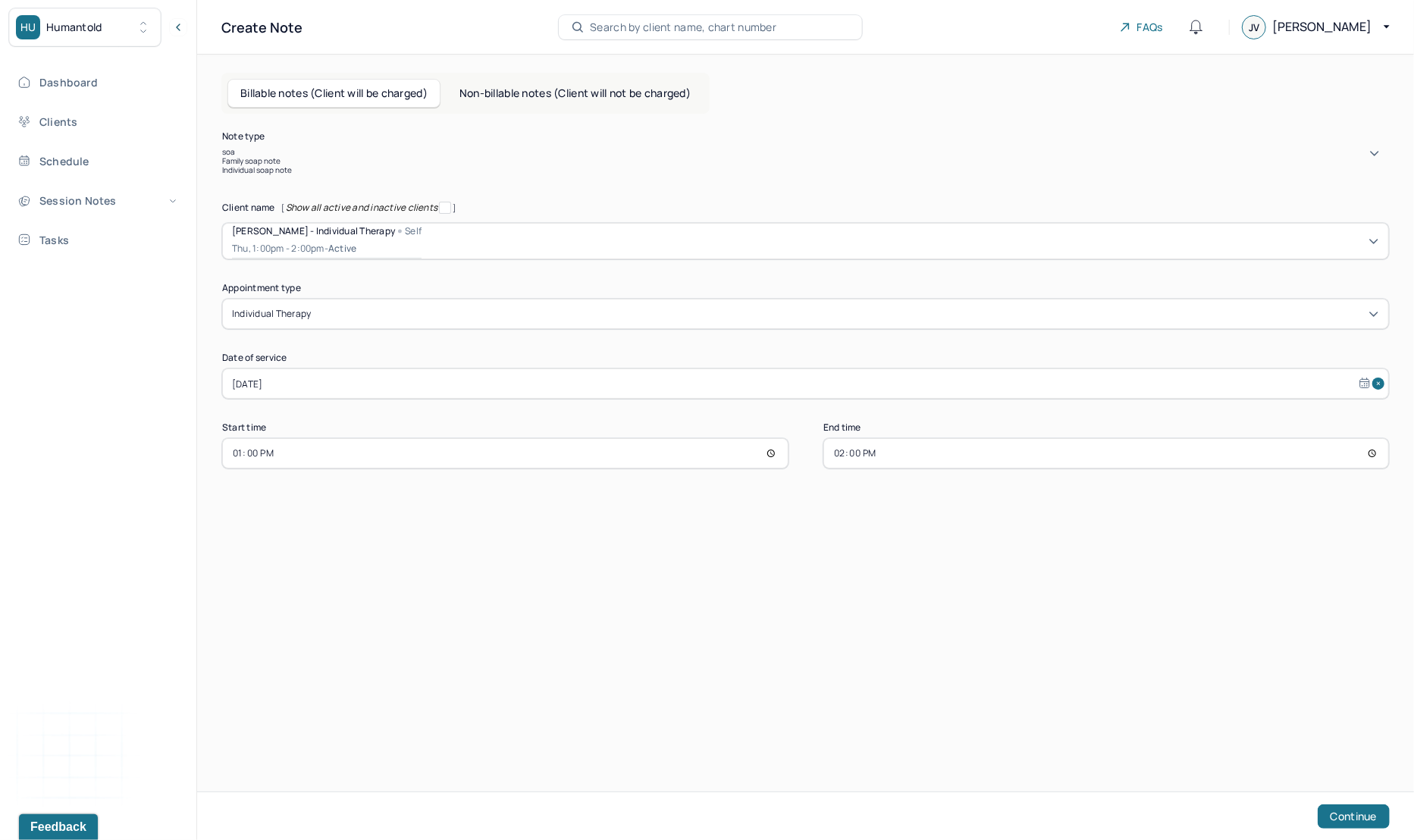 type on "soap" 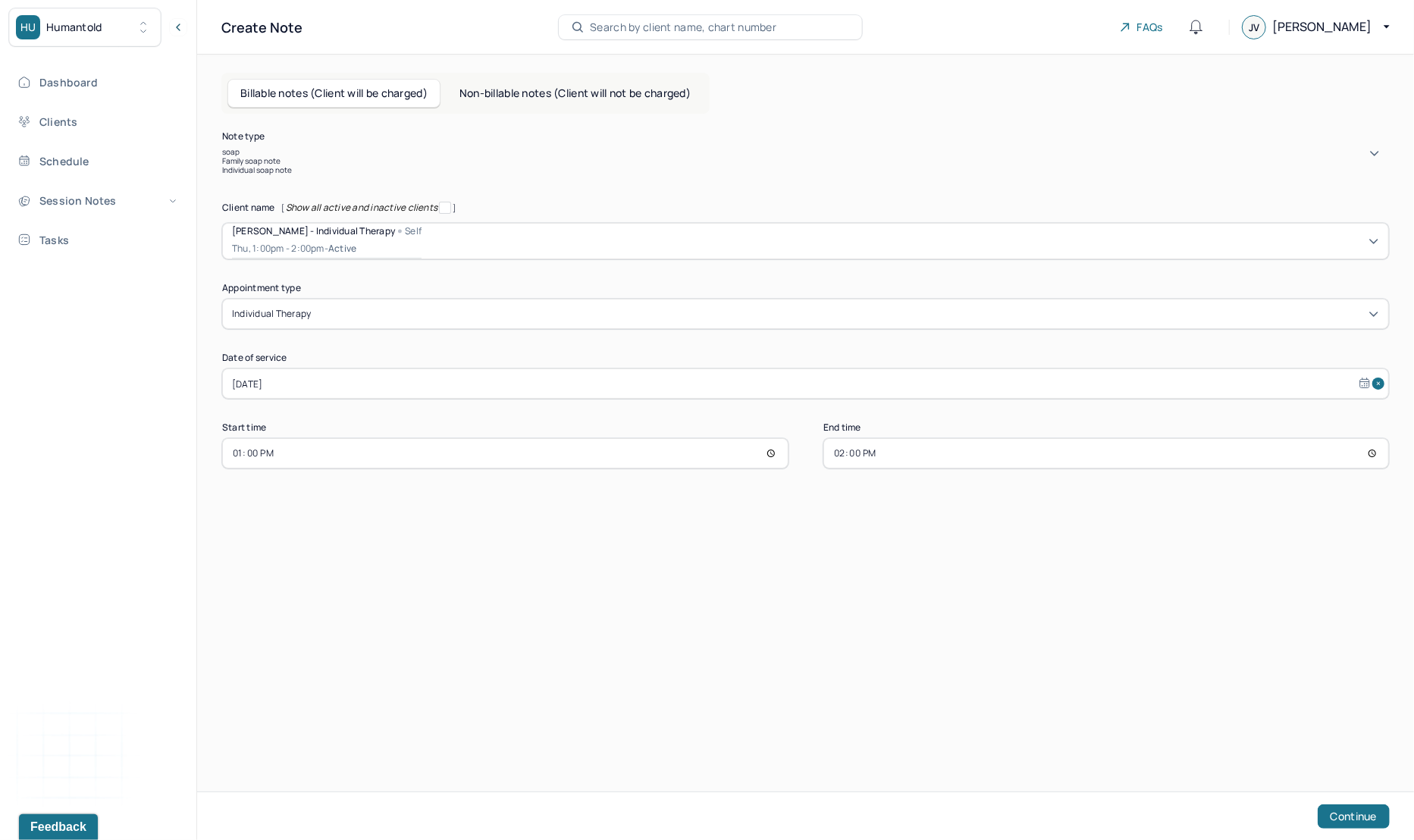 click on "Individual soap note" at bounding box center [805, 170] 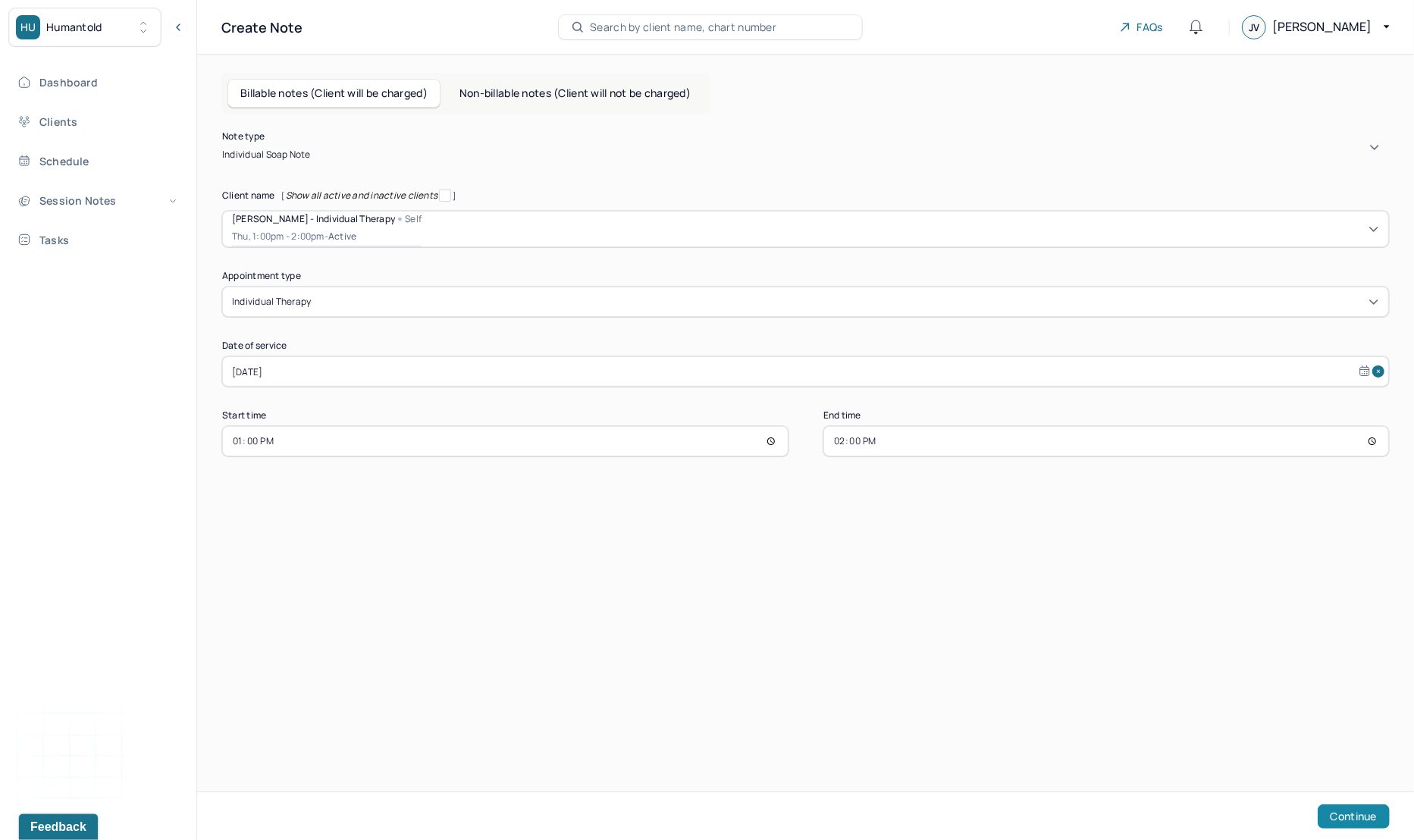 click on "Continue" at bounding box center (1353, 816) 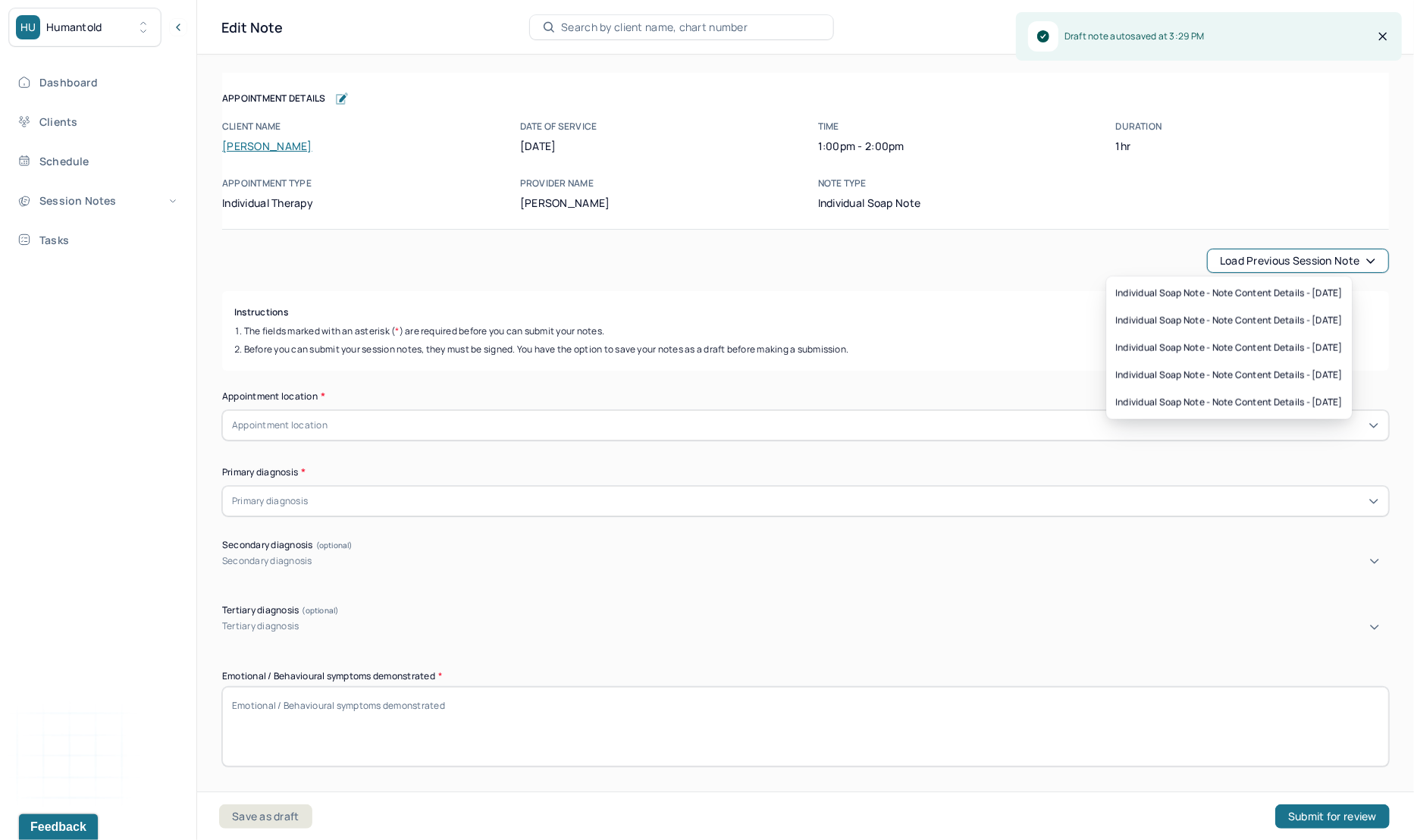 click on "Load previous session note" at bounding box center [1298, 261] 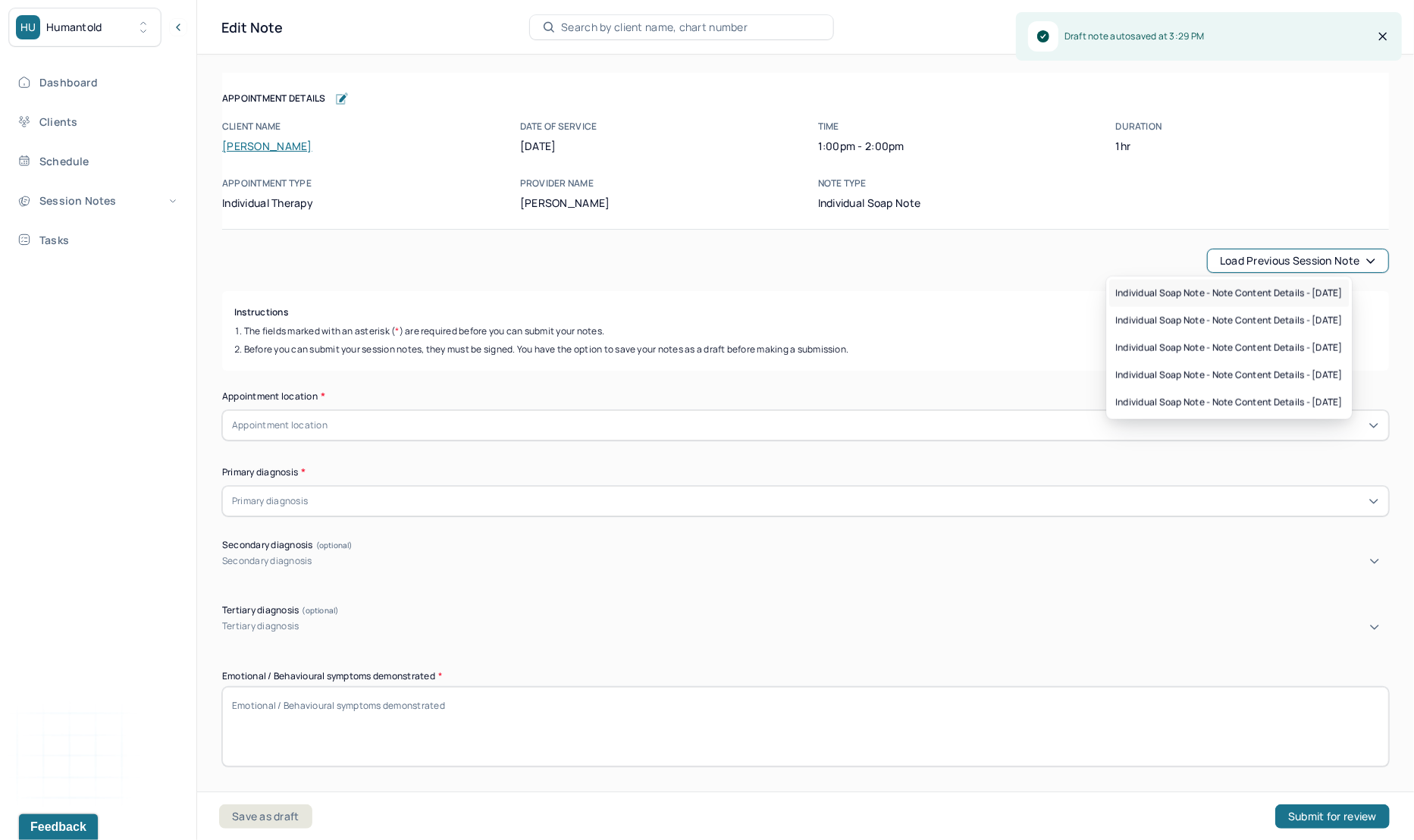 click on "Individual soap note   - Note content Details -   [DATE]" at bounding box center [1229, 293] 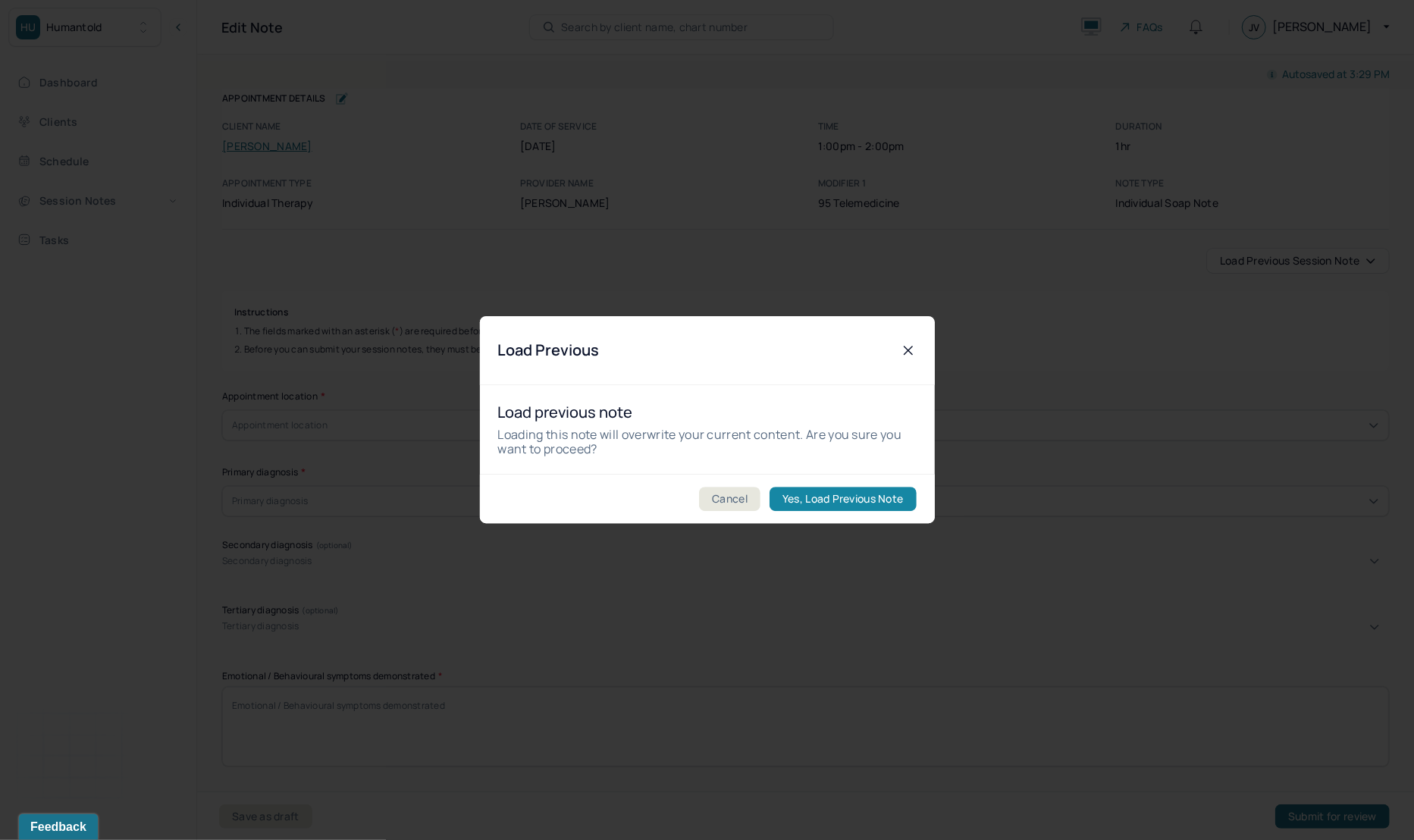 click on "Yes, Load Previous Note" at bounding box center (842, 500) 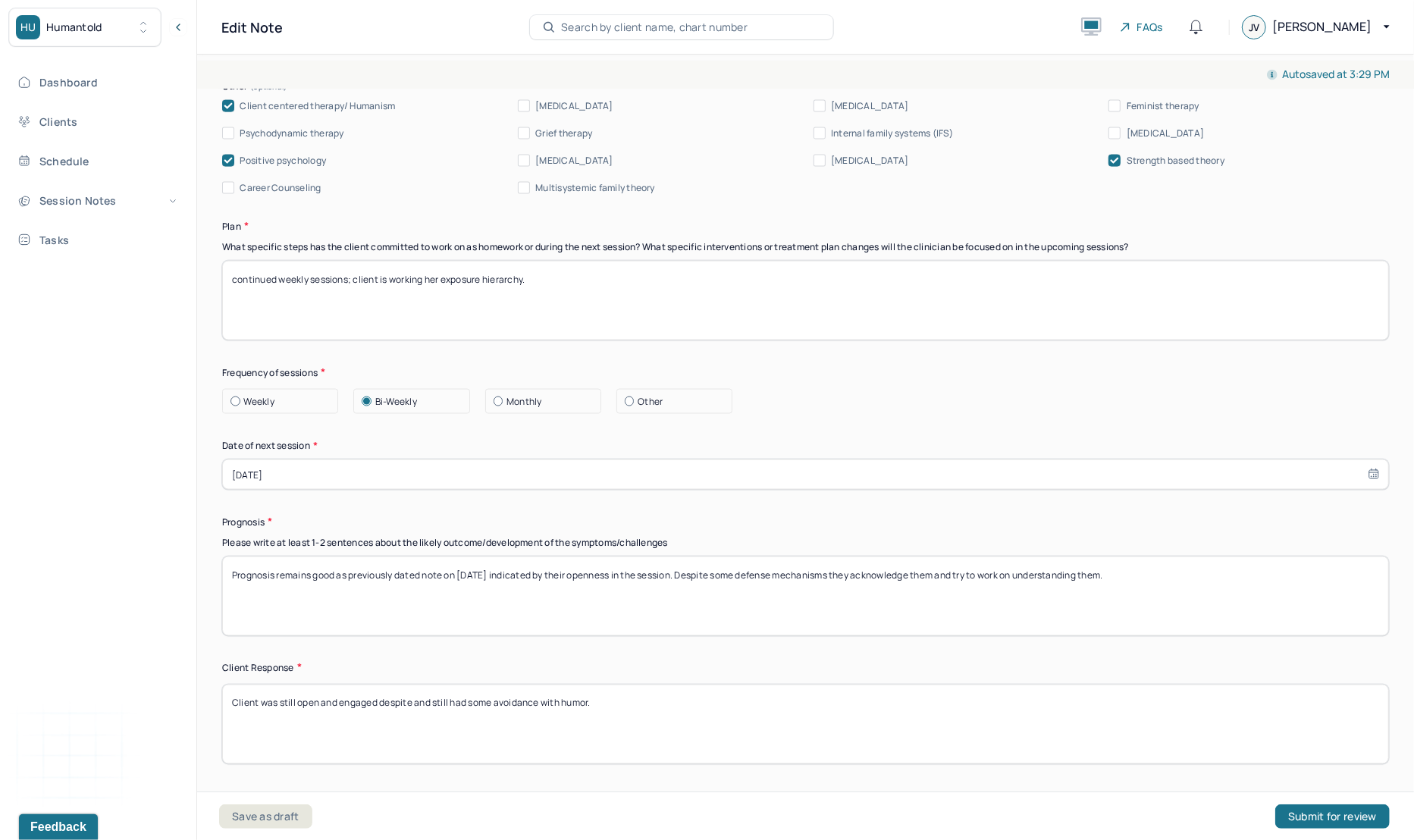 scroll, scrollTop: 1592, scrollLeft: 0, axis: vertical 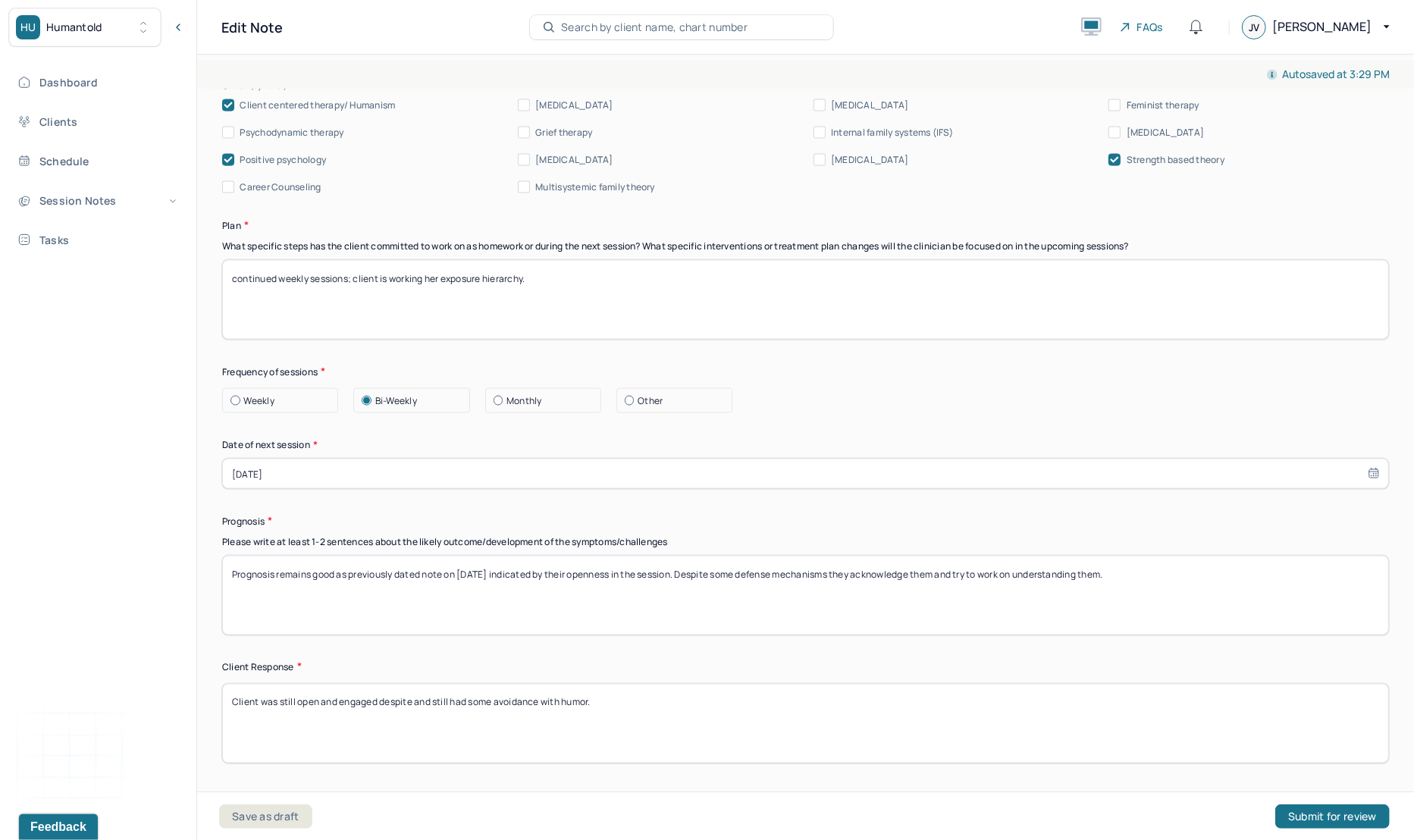 select on "6" 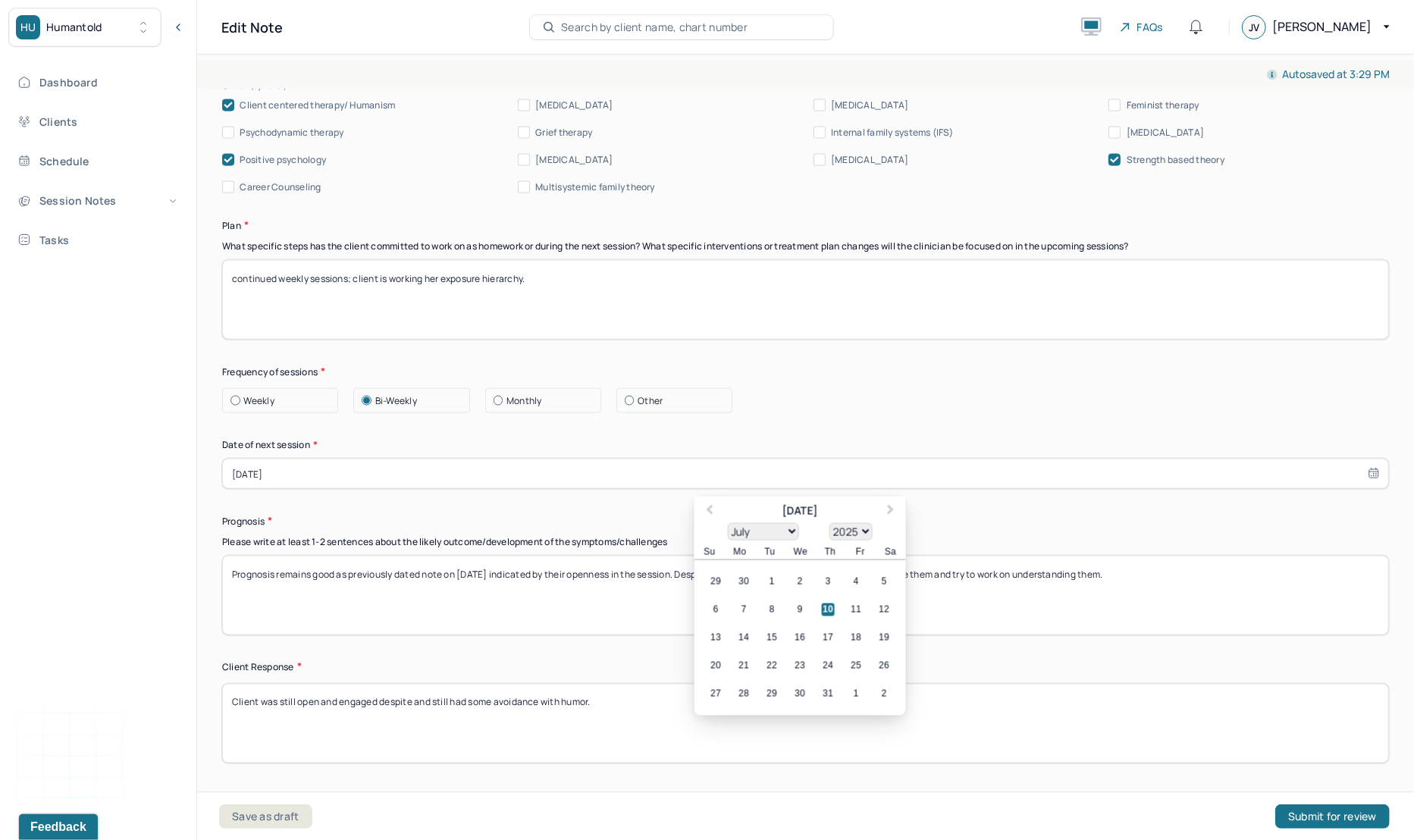 click on "[DATE]" at bounding box center [805, 474] 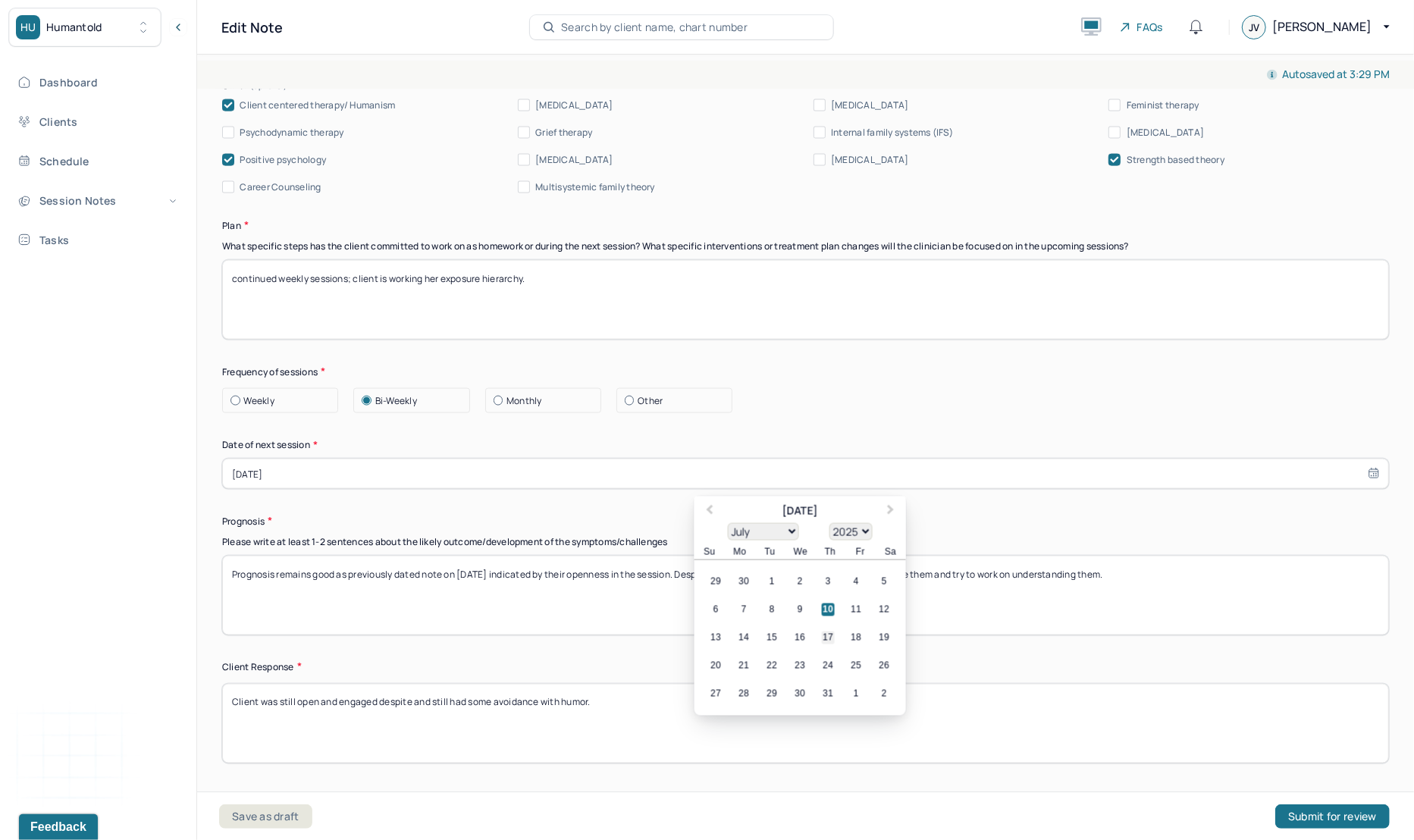 click on "17" at bounding box center [828, 638] 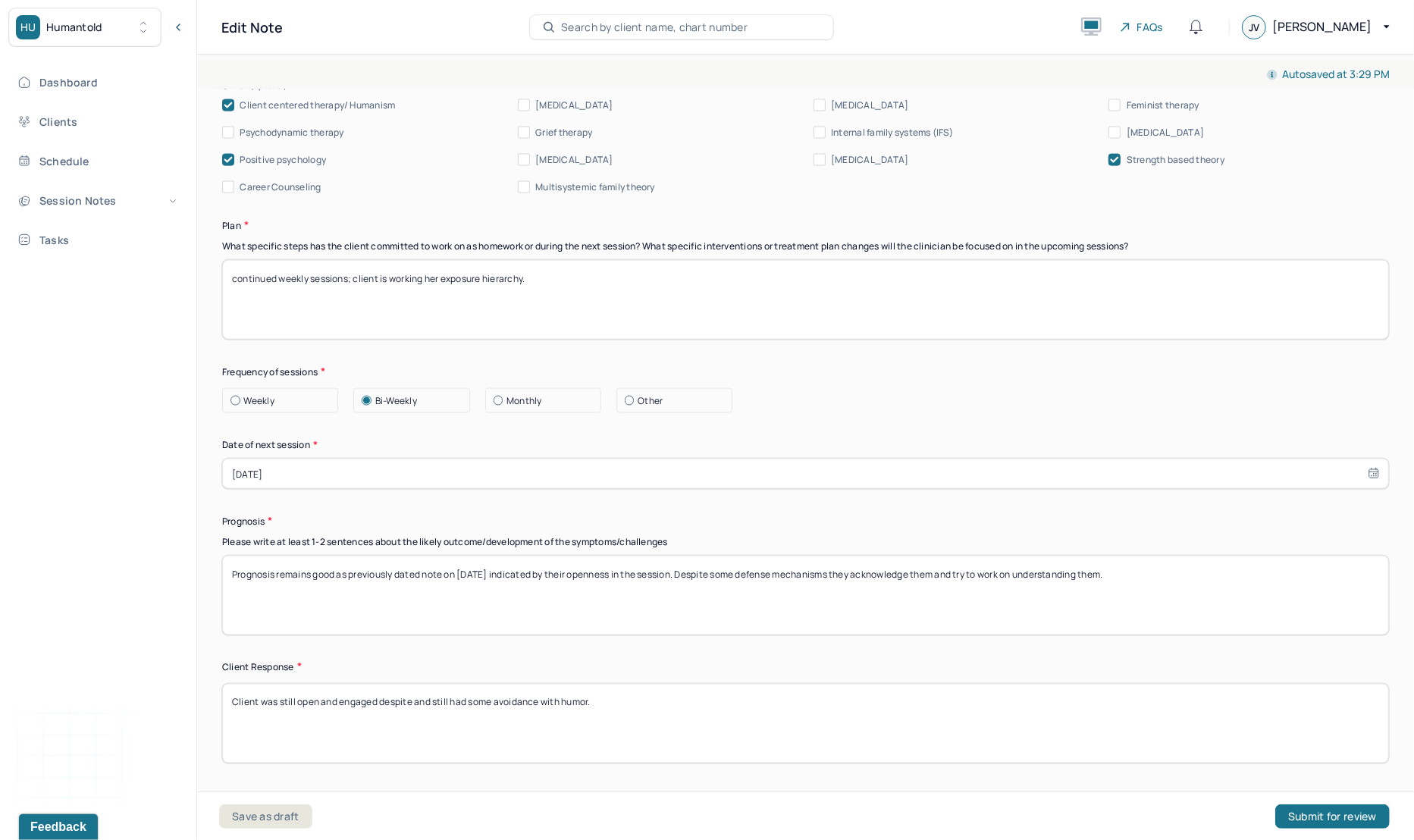 click on "Prognosis remains good as previously dated note on [DATE] indicated by their openness in the session. Despite some defense mechanisms they acknowledge them and try to work on understanding them." at bounding box center [805, 595] 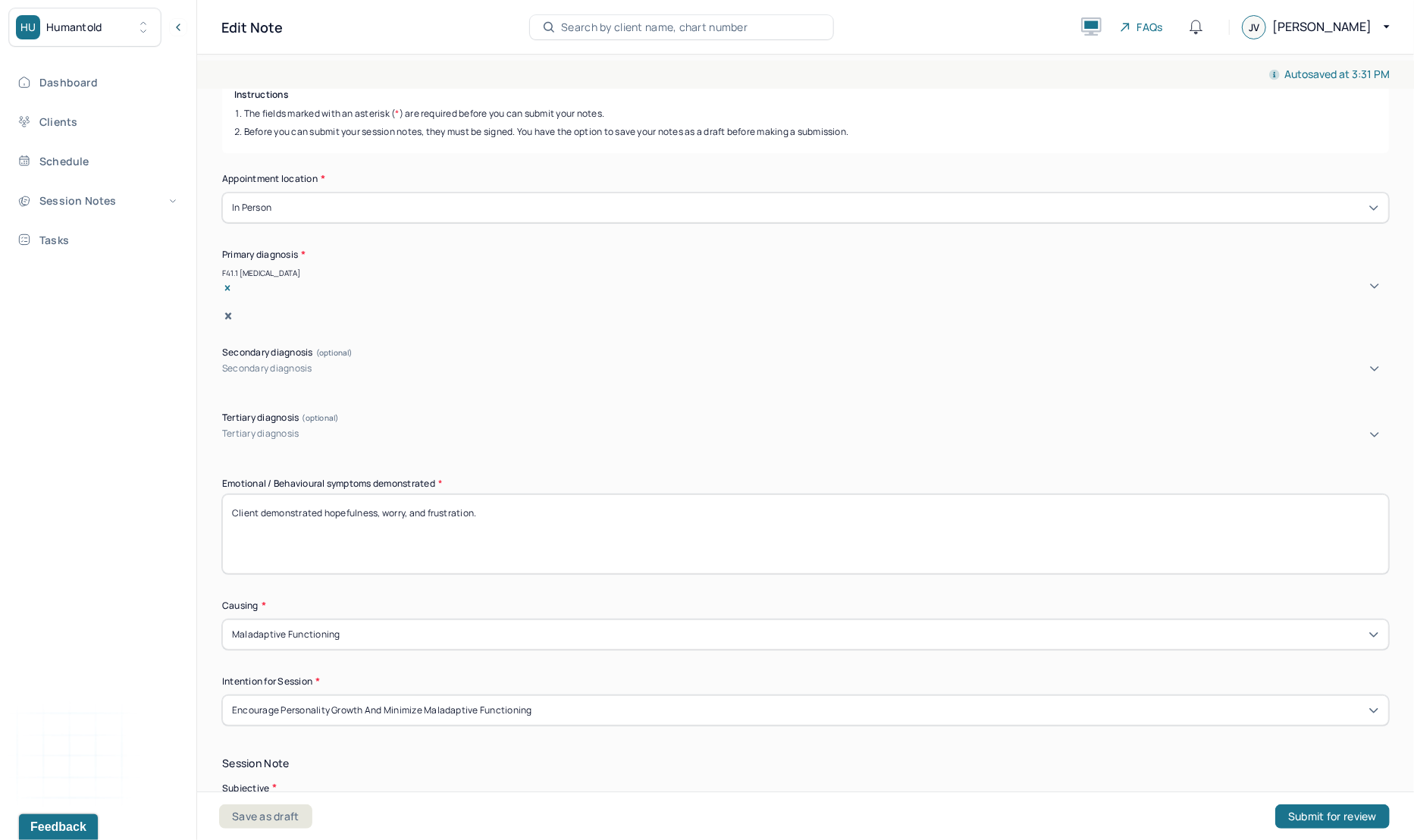 scroll, scrollTop: 455, scrollLeft: 0, axis: vertical 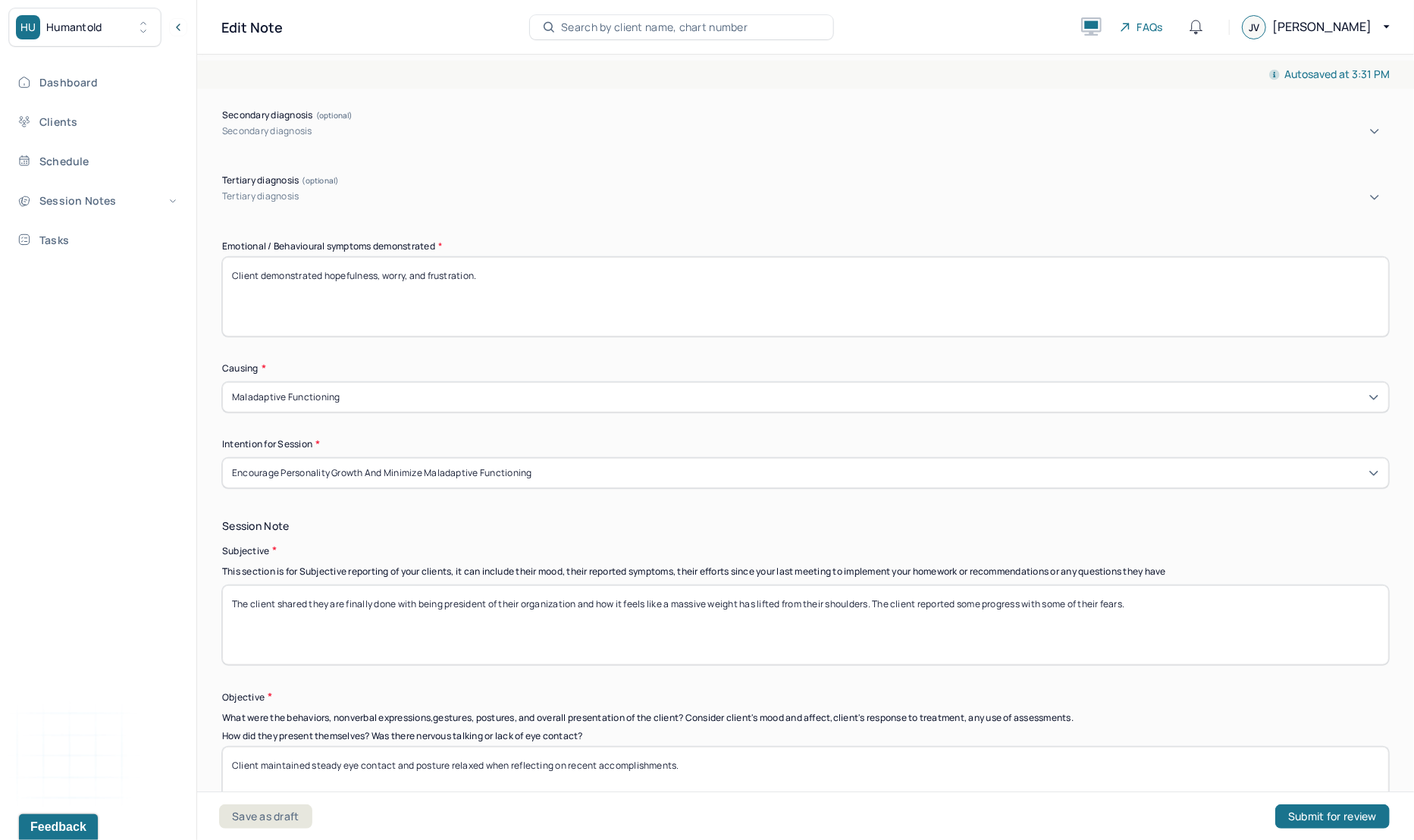 type on "Prognosis remains good as previously dated note on [DATE] indicated by their openness in the session. Despite some defense mechanisms they acknowledge them and try to work on understanding them." 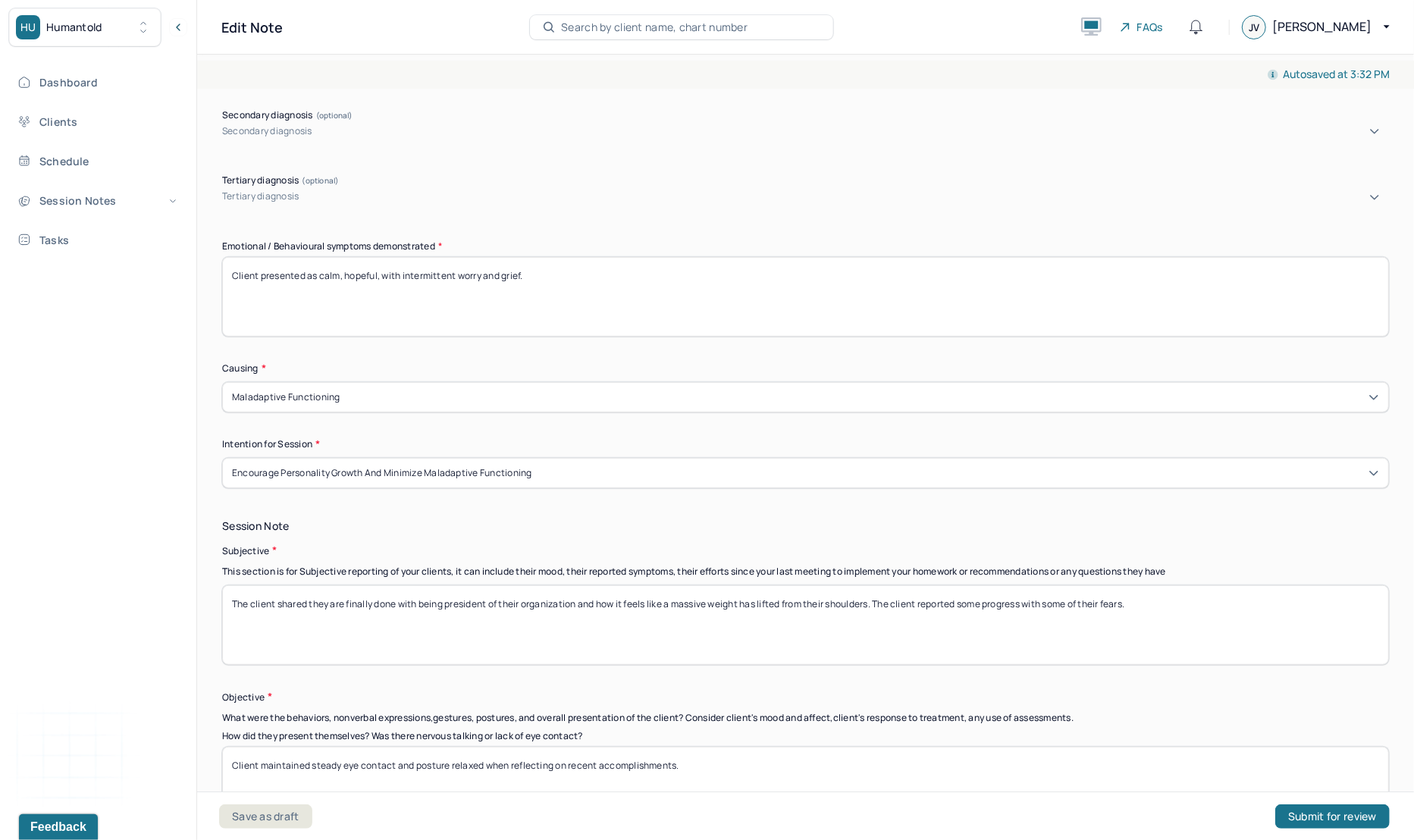 type on "Client presented as calm, hopeful, with intermittent worry and grief." 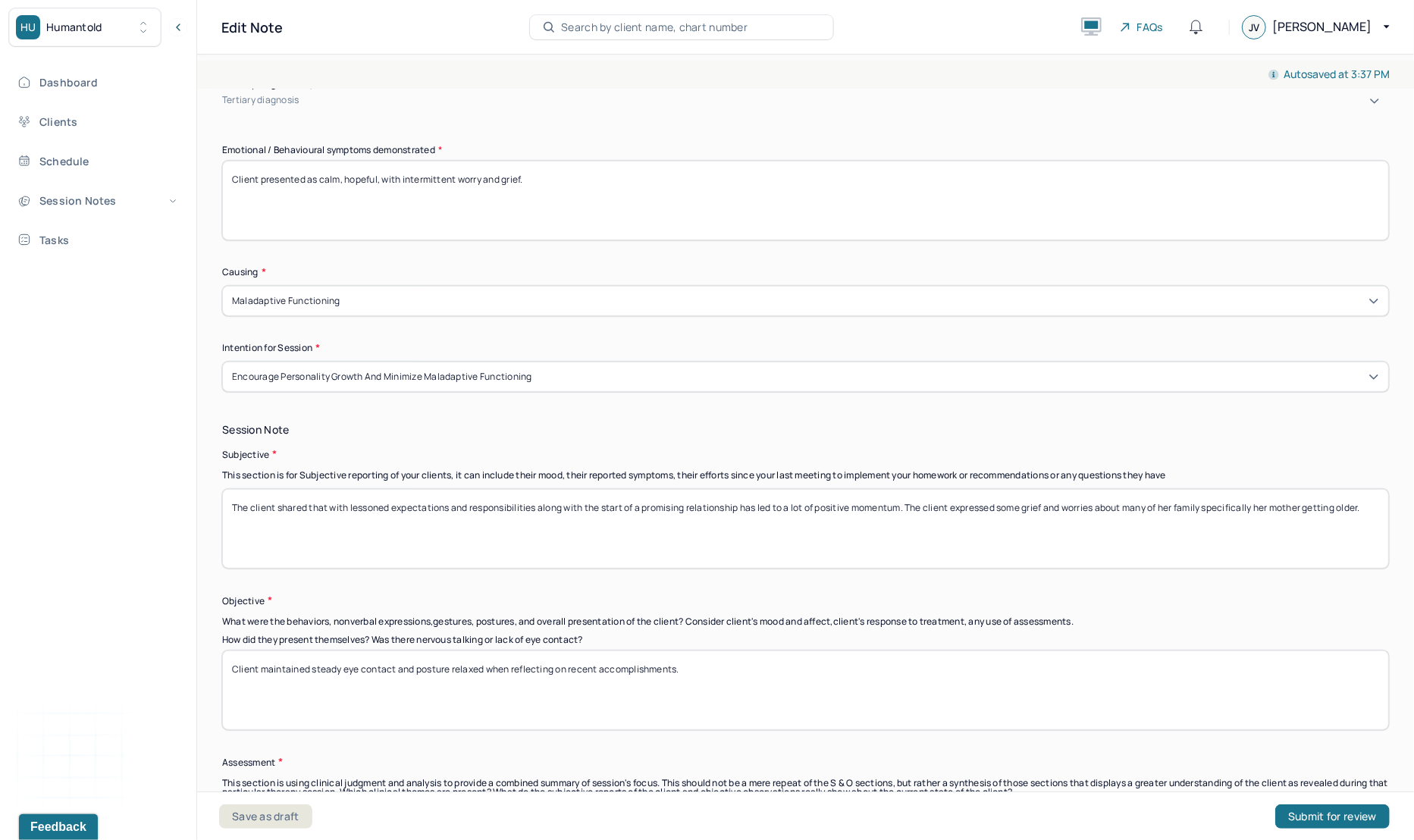 scroll, scrollTop: 682, scrollLeft: 0, axis: vertical 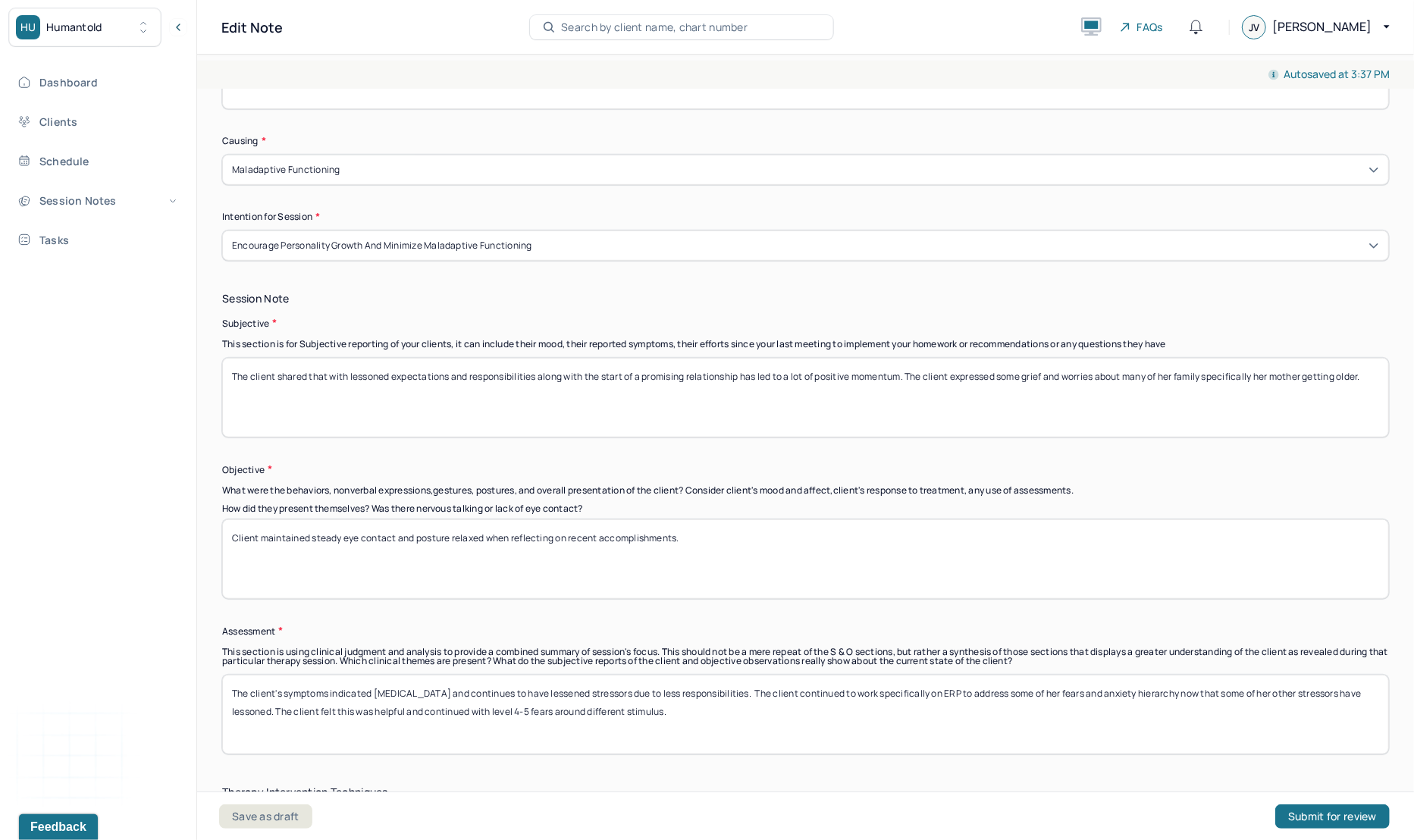 type on "The client shared that with lessoned expectations and responsibilities along with the start of a promising relationship has led to a lot of positive momentum. The client expressed some grief and worries about many of her family specifically her mother getting older." 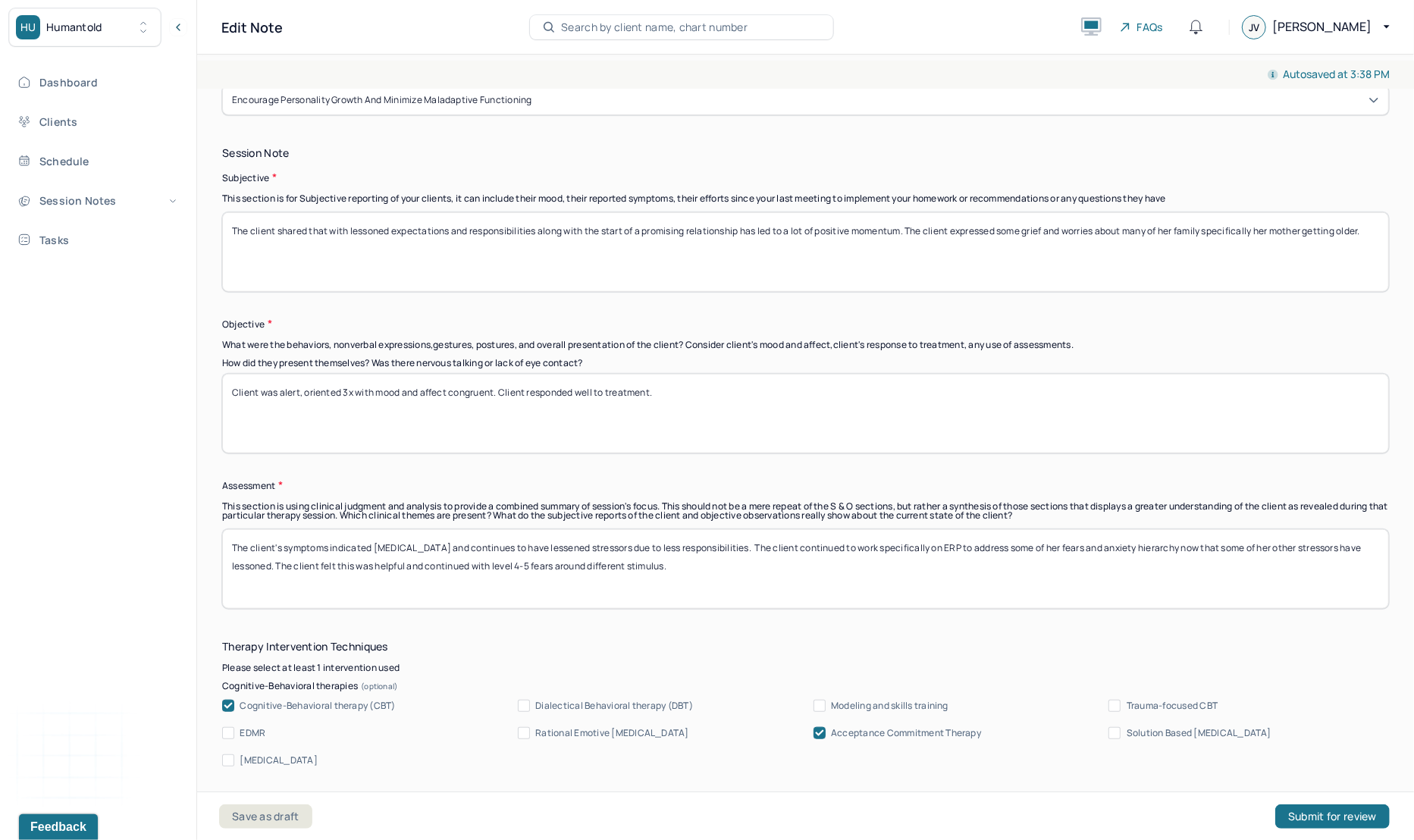 scroll, scrollTop: 910, scrollLeft: 0, axis: vertical 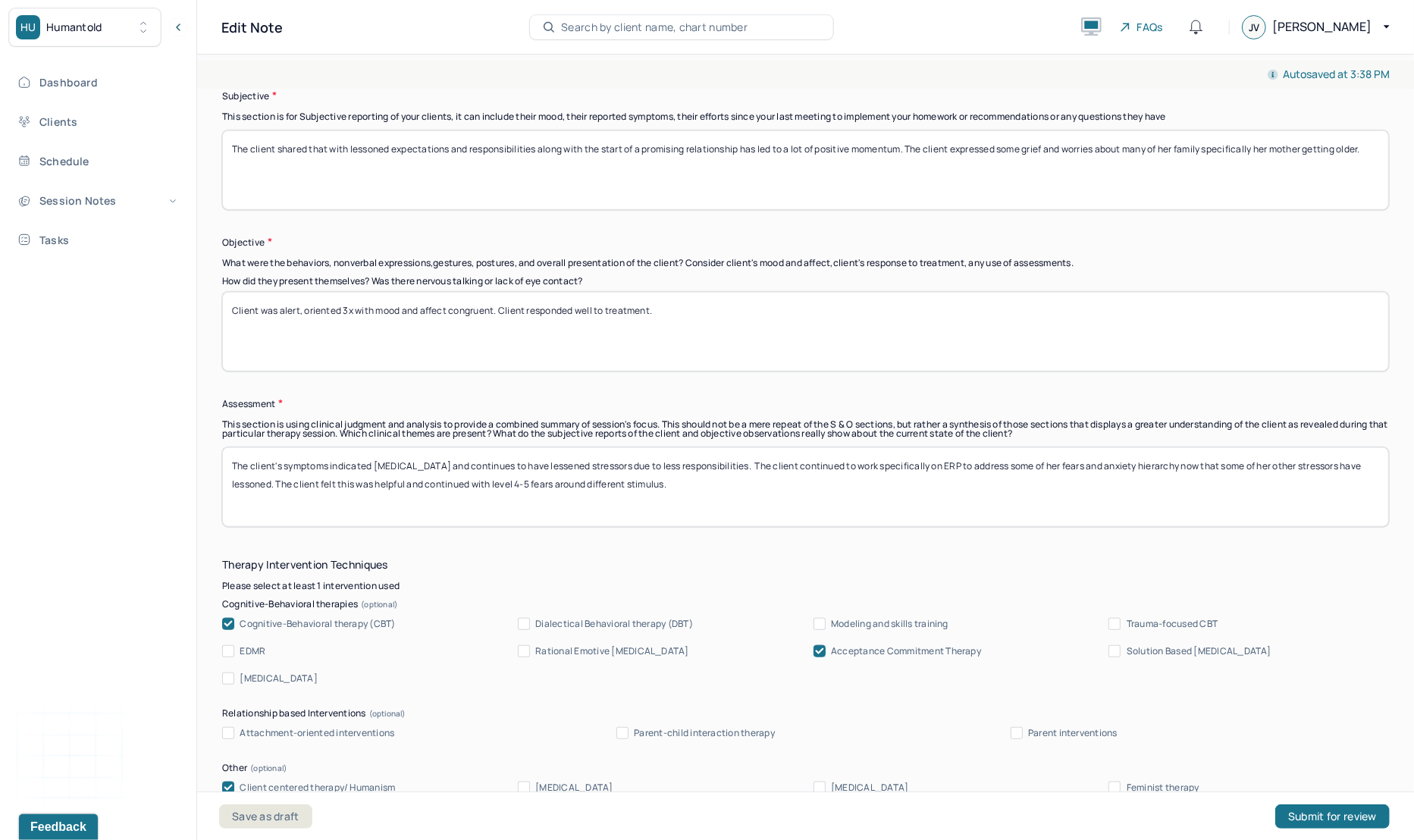 type on "Client was alert, oriented 3x with mood and affect congruent. Client responded well to treatment." 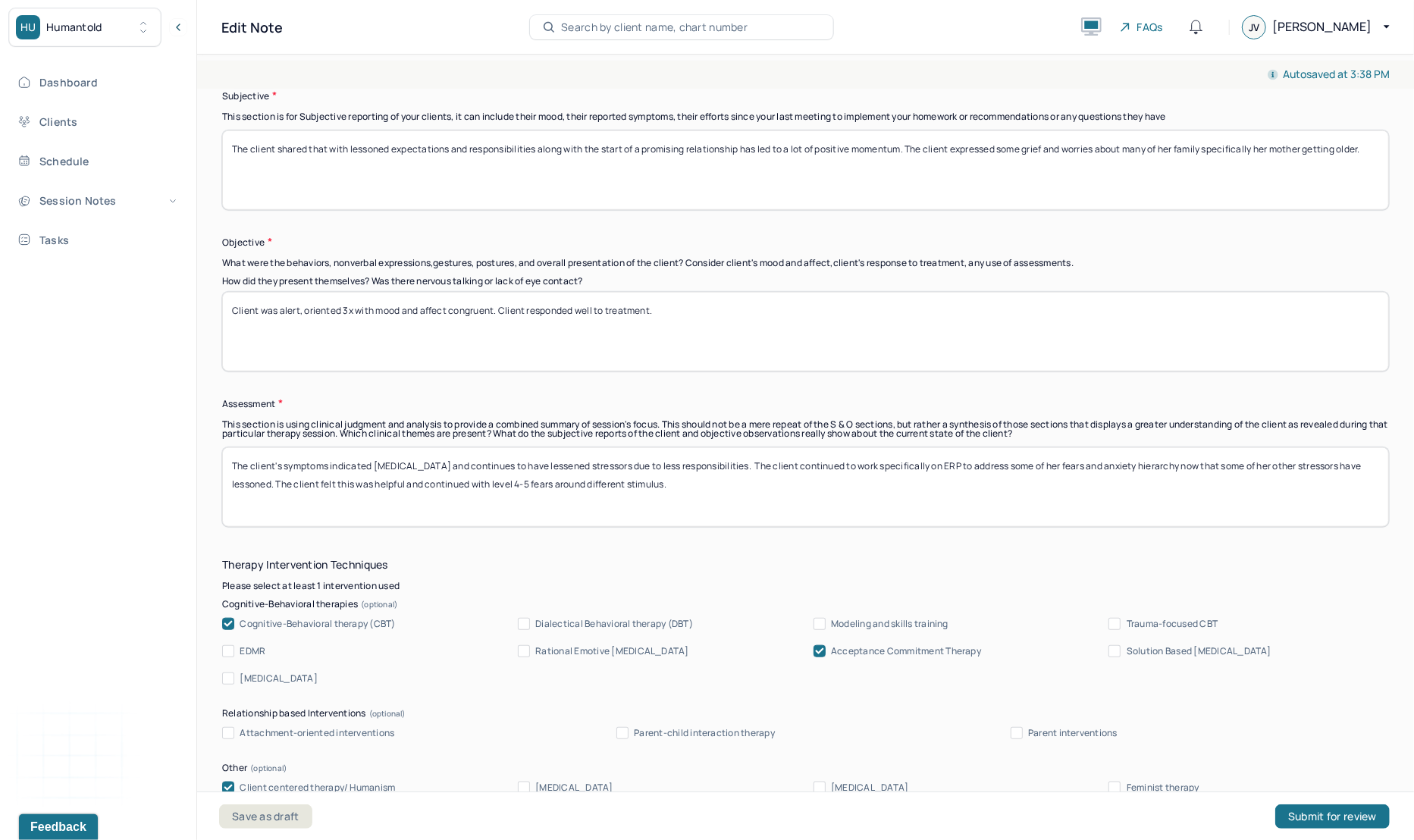 drag, startPoint x: 742, startPoint y: 487, endPoint x: 785, endPoint y: 456, distance: 53.00943 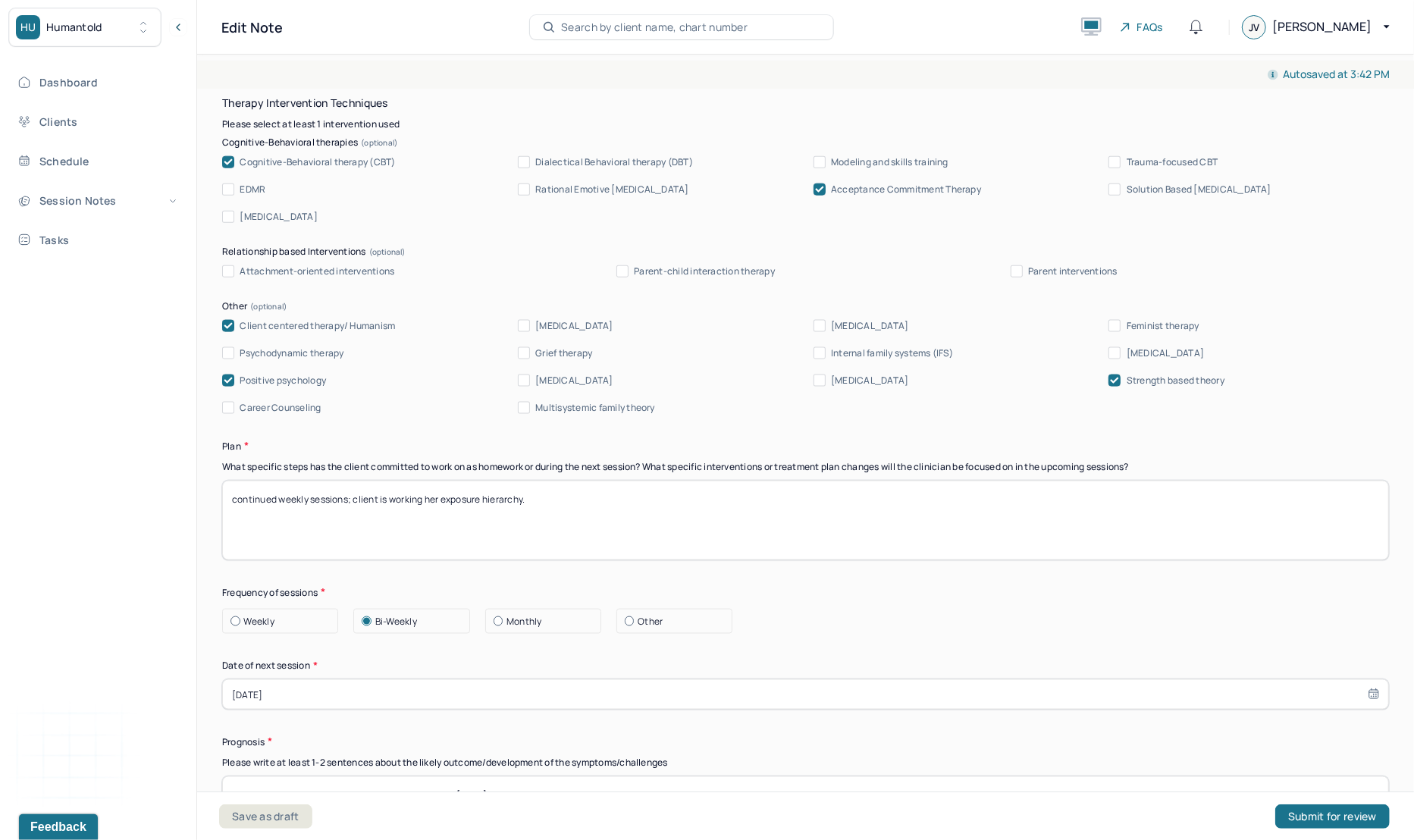 scroll, scrollTop: 1440, scrollLeft: 0, axis: vertical 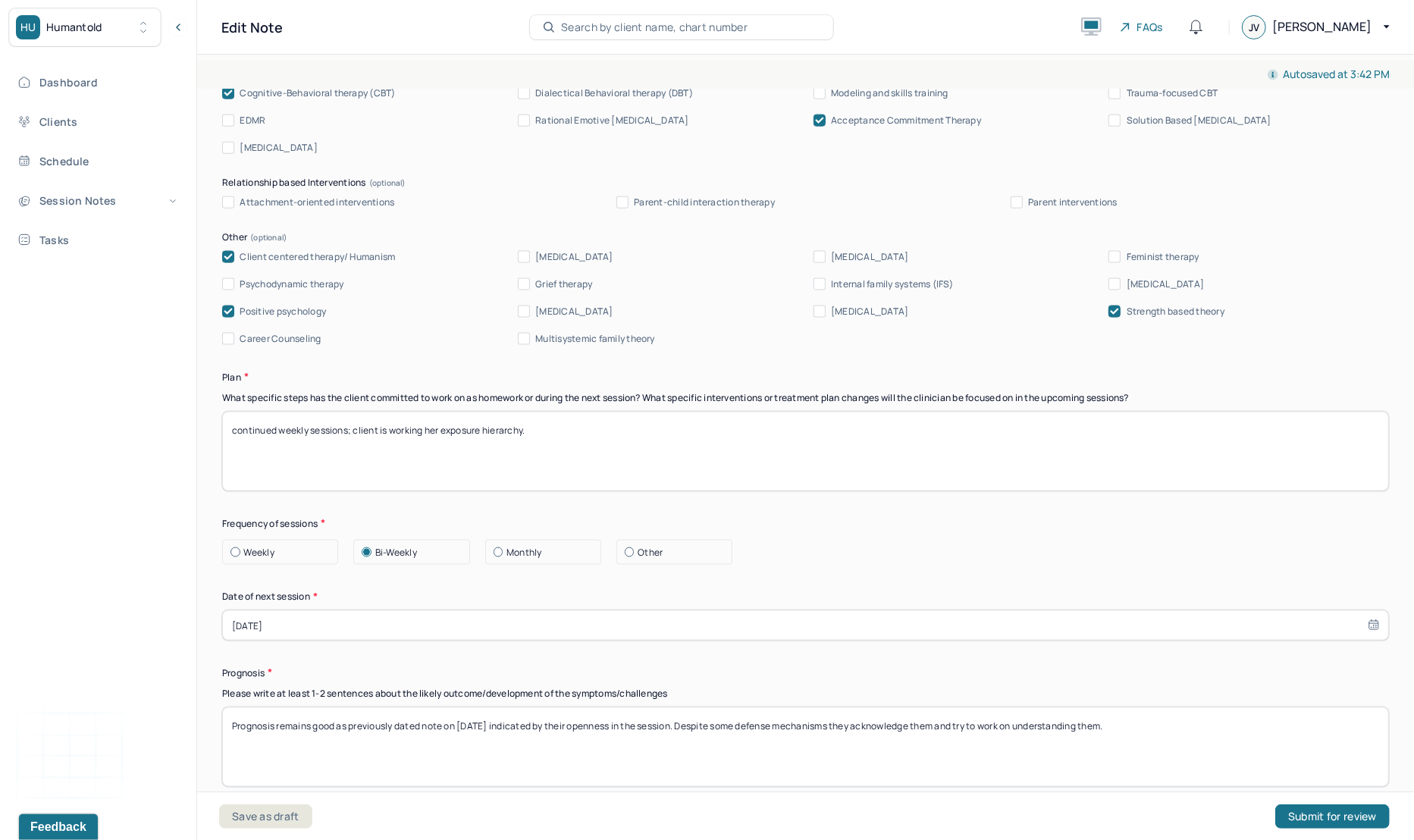 type on "The client's symptoms indicated [MEDICAL_DATA] and continues to have lessened stressors due to less responsibilities.  The client began processing some of her grief around their family getting older which brings up feelings about their grandmother. The client benefitted from unpacking this along with increasing protective factors." 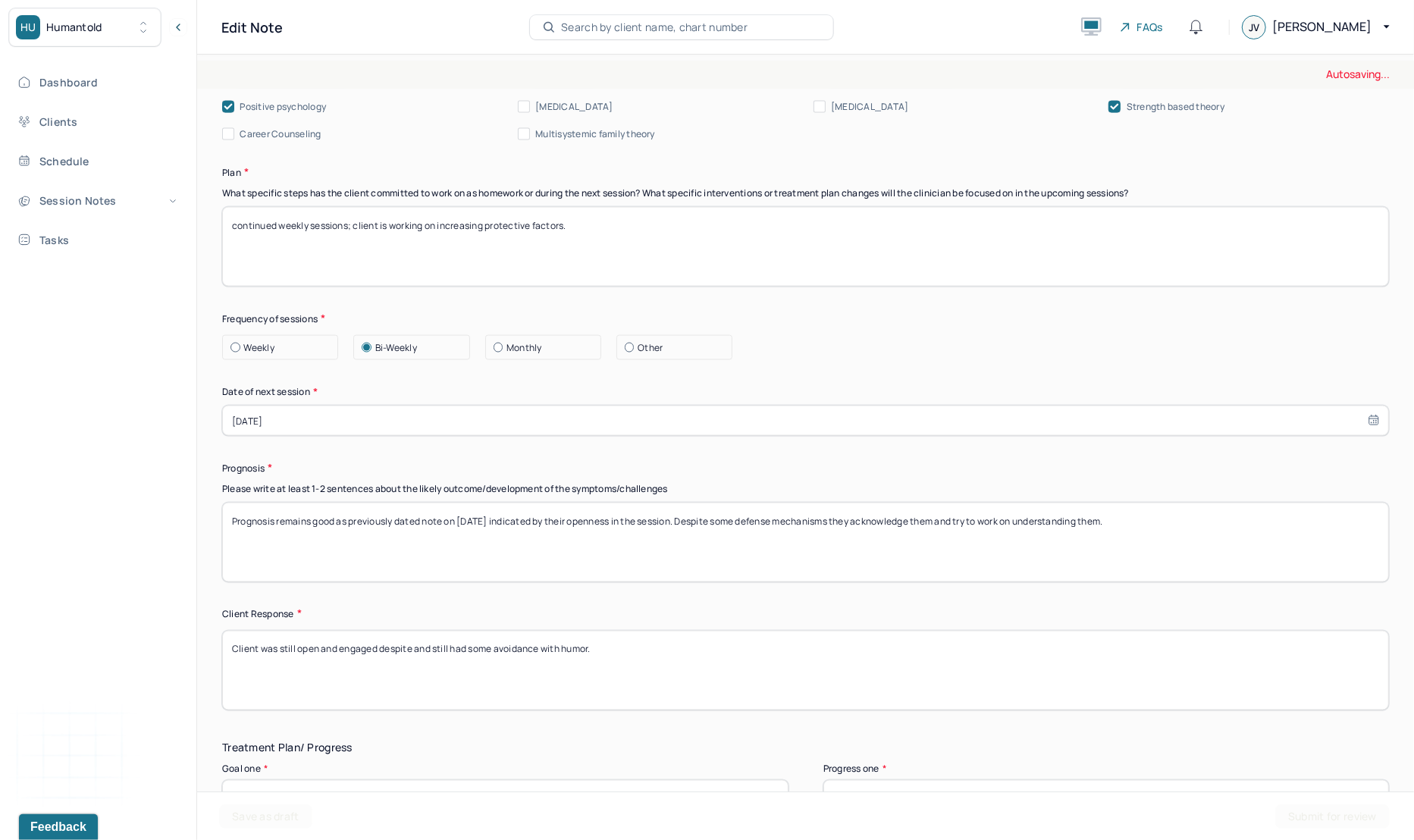 scroll, scrollTop: 1895, scrollLeft: 0, axis: vertical 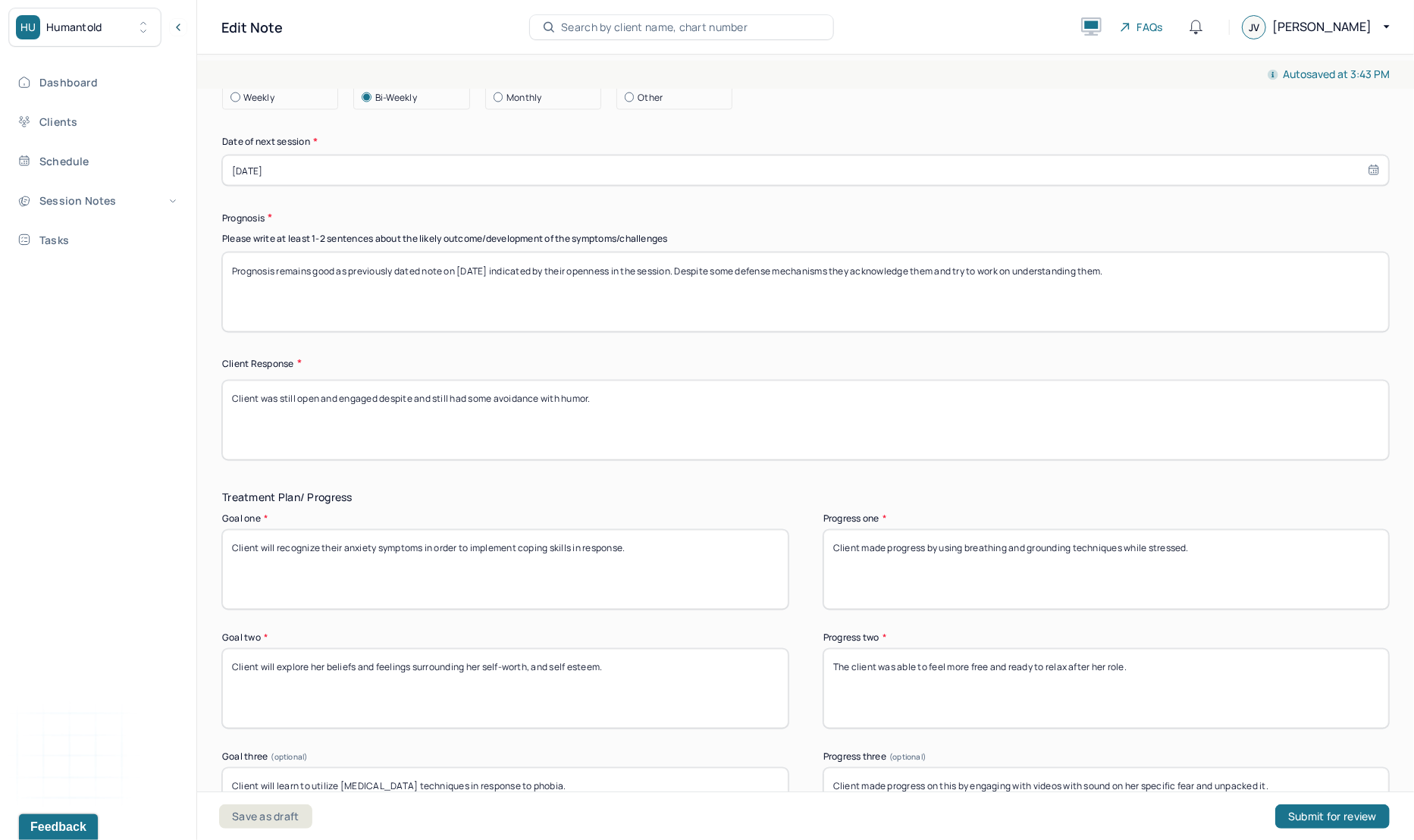 type on "continued weekly sessions; client is working on increasing protective factors." 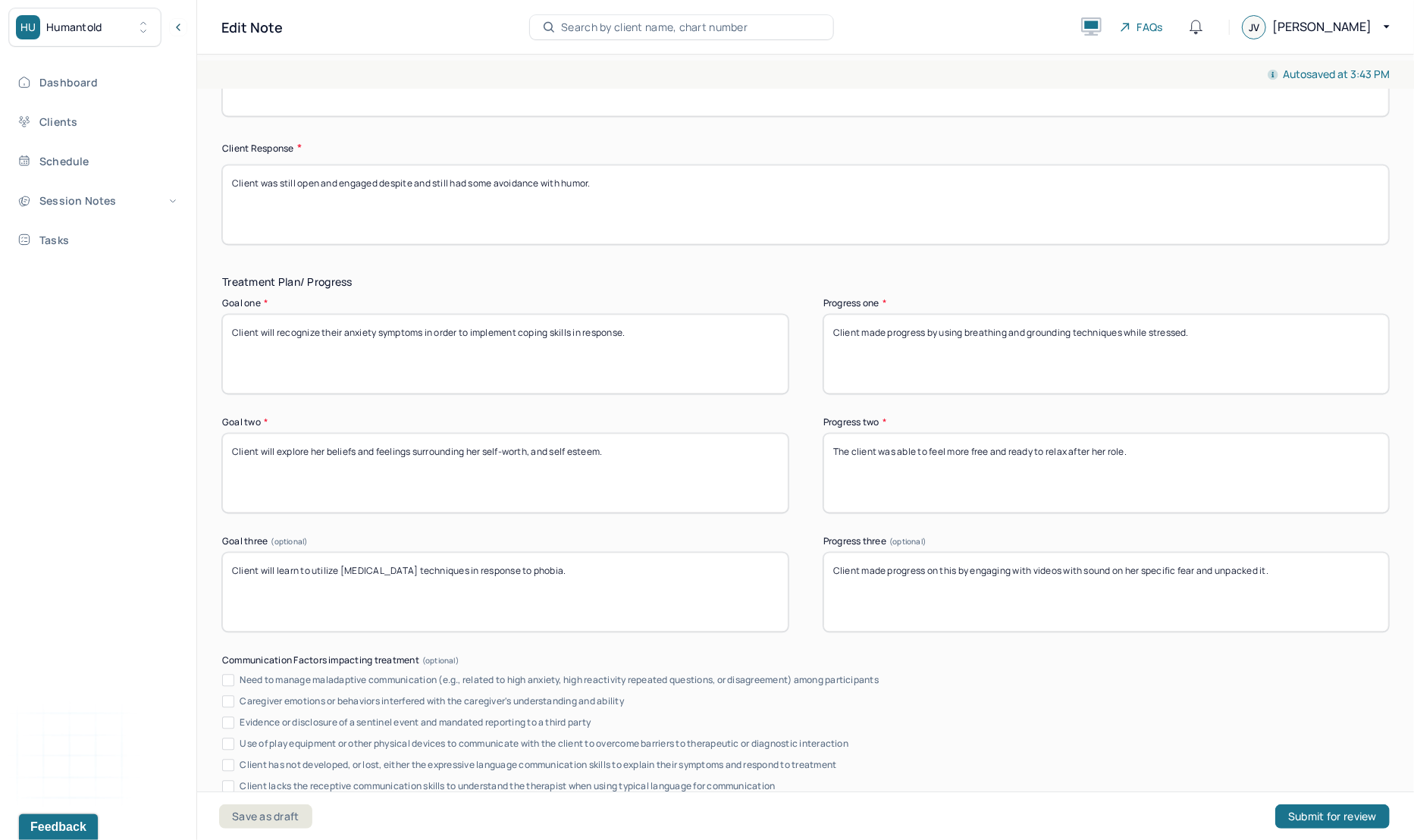 scroll, scrollTop: 2123, scrollLeft: 0, axis: vertical 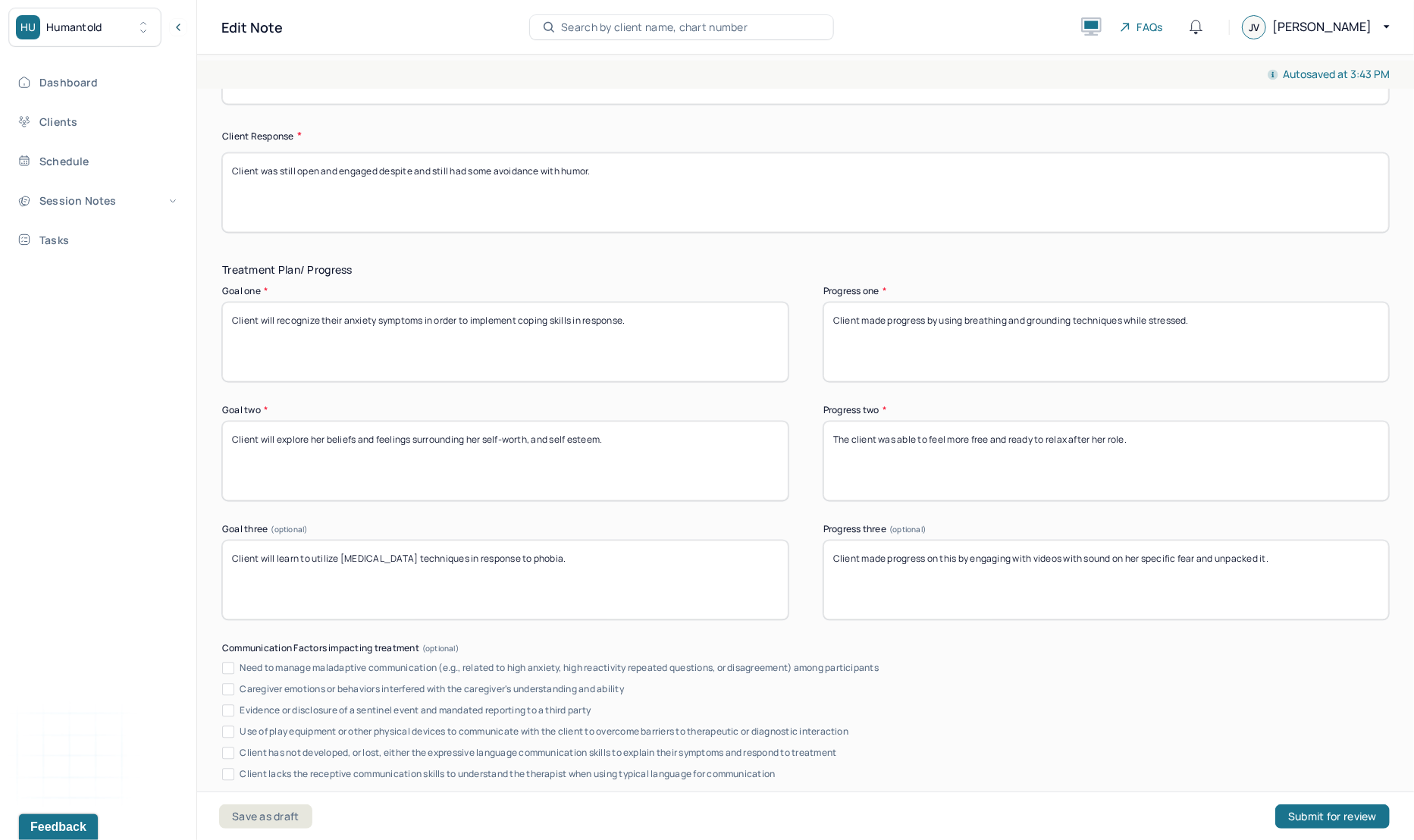 click on "The client was able to feel more free and ready to relax after her role." at bounding box center (1106, 461) 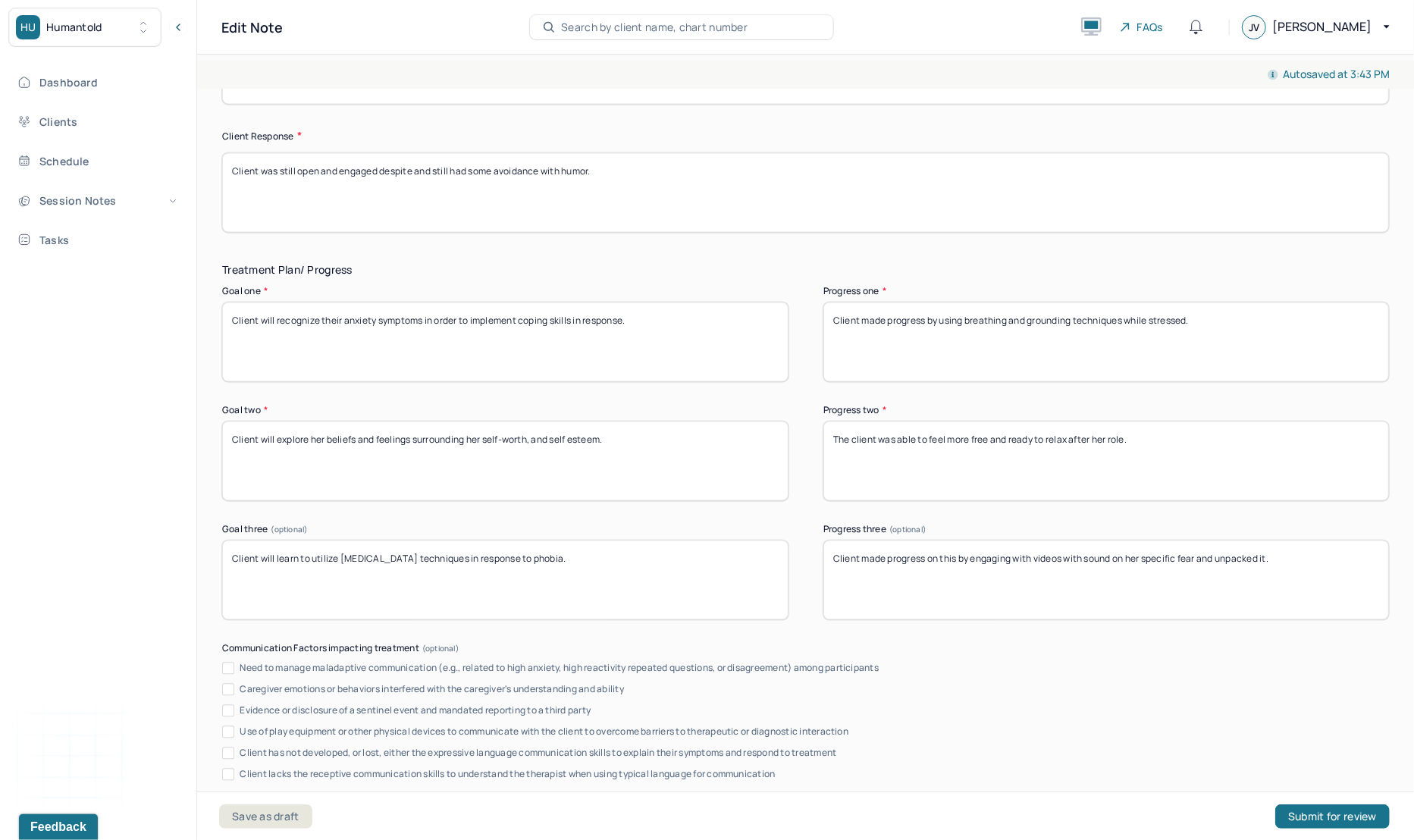 drag, startPoint x: 1180, startPoint y: 422, endPoint x: 924, endPoint y: 440, distance: 256.632 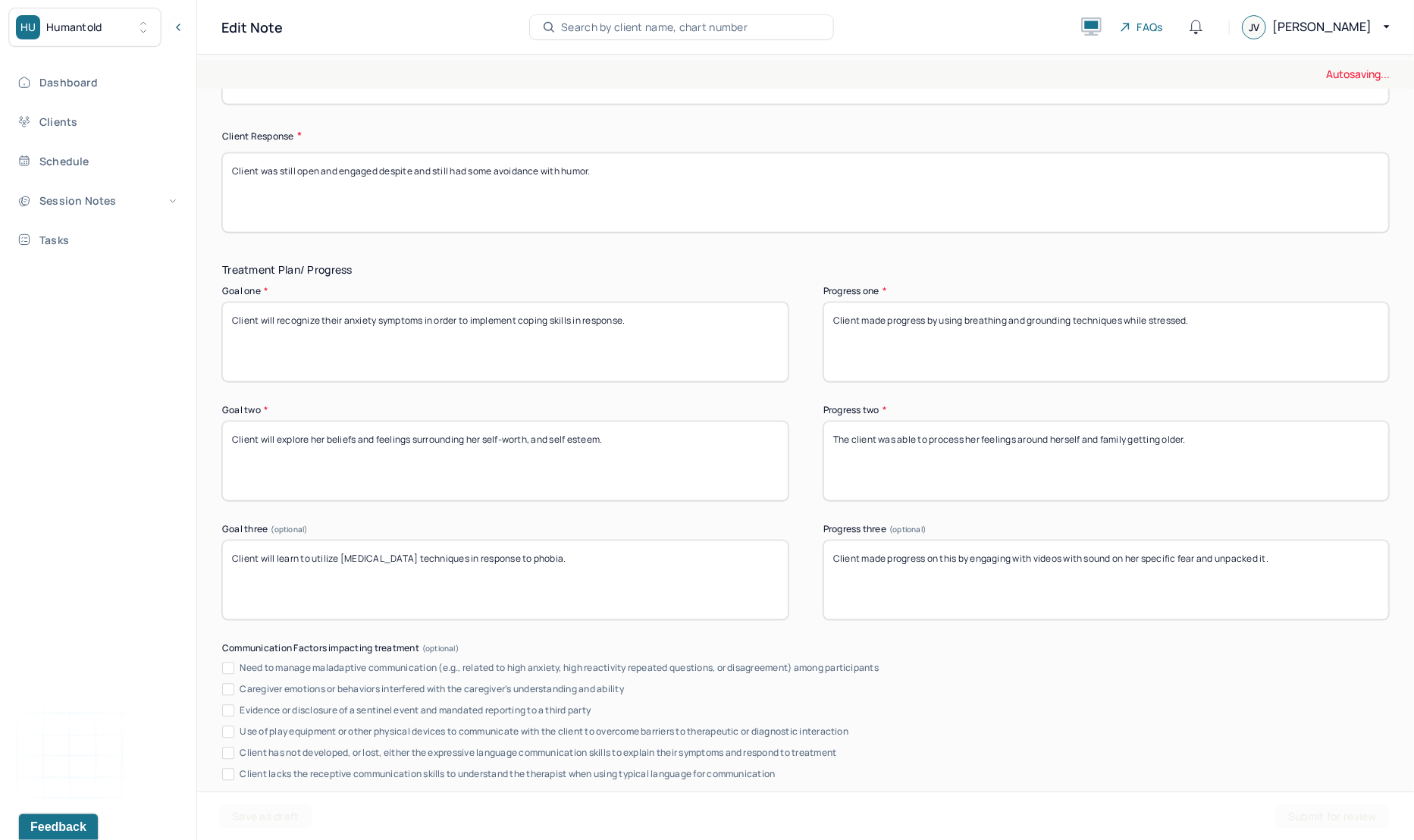 type on "The client was able to process her feelings around herself and family getting older." 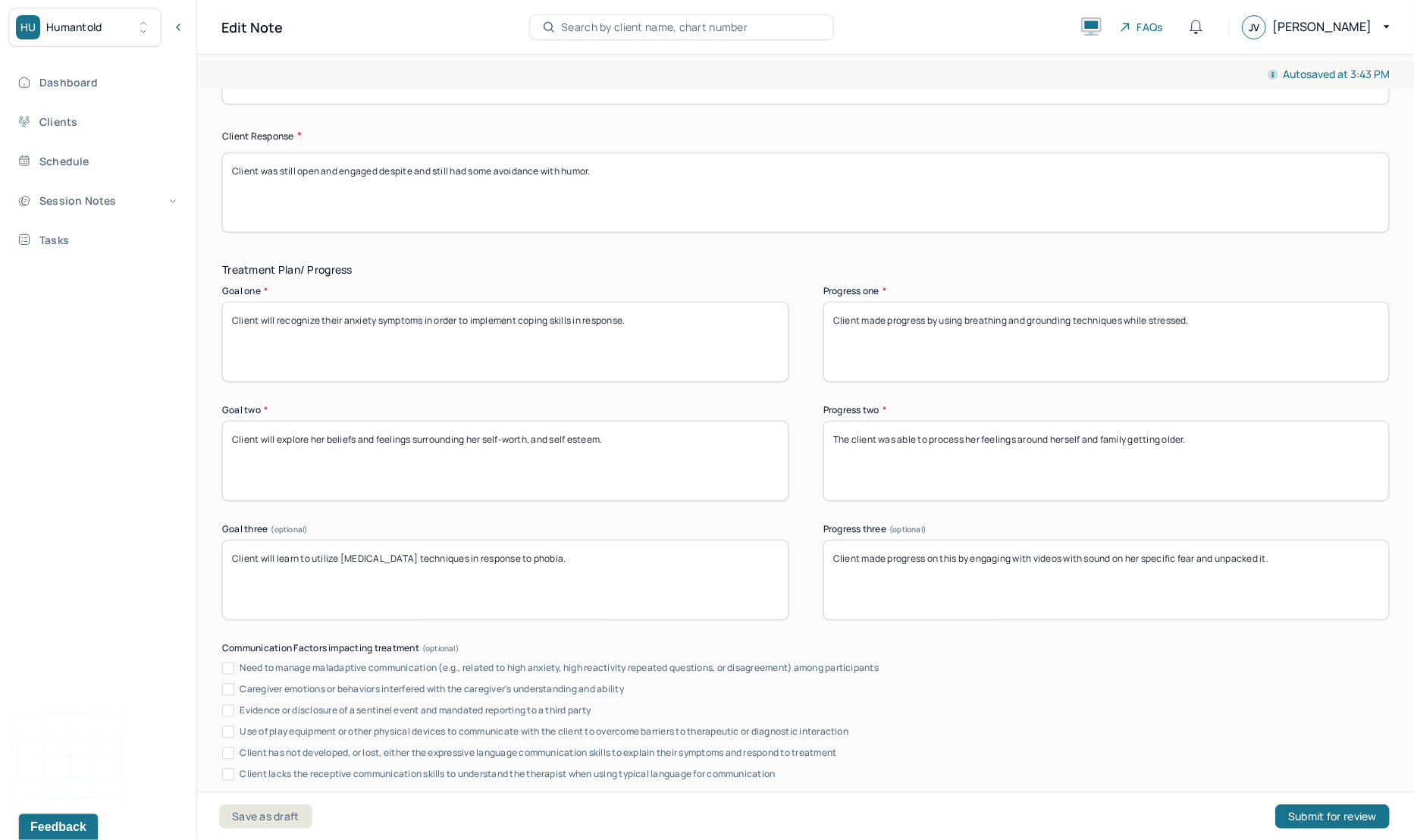 drag, startPoint x: 1227, startPoint y: 303, endPoint x: 936, endPoint y: 323, distance: 291.6865 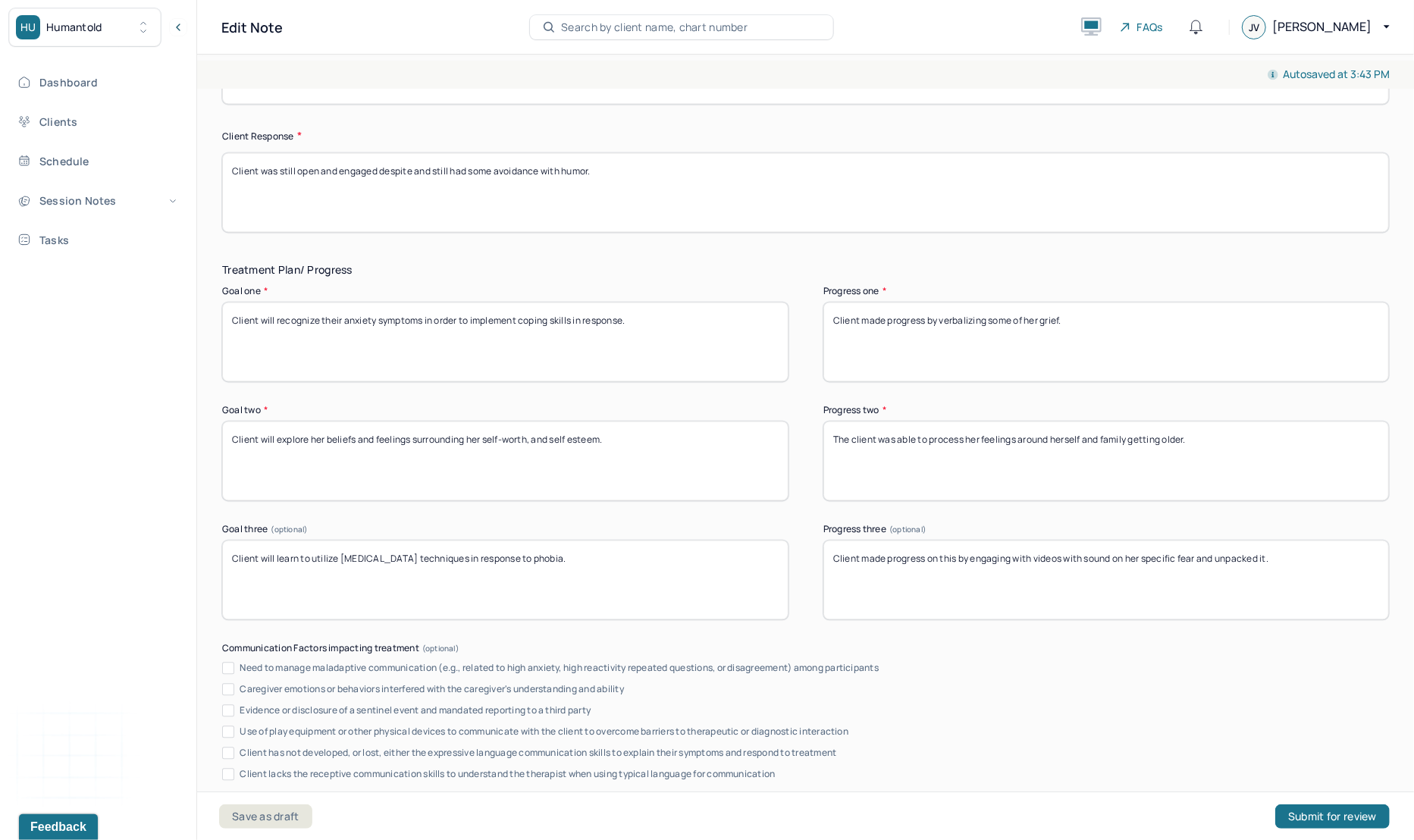 type on "Client made progress by verbalizing some of her grief." 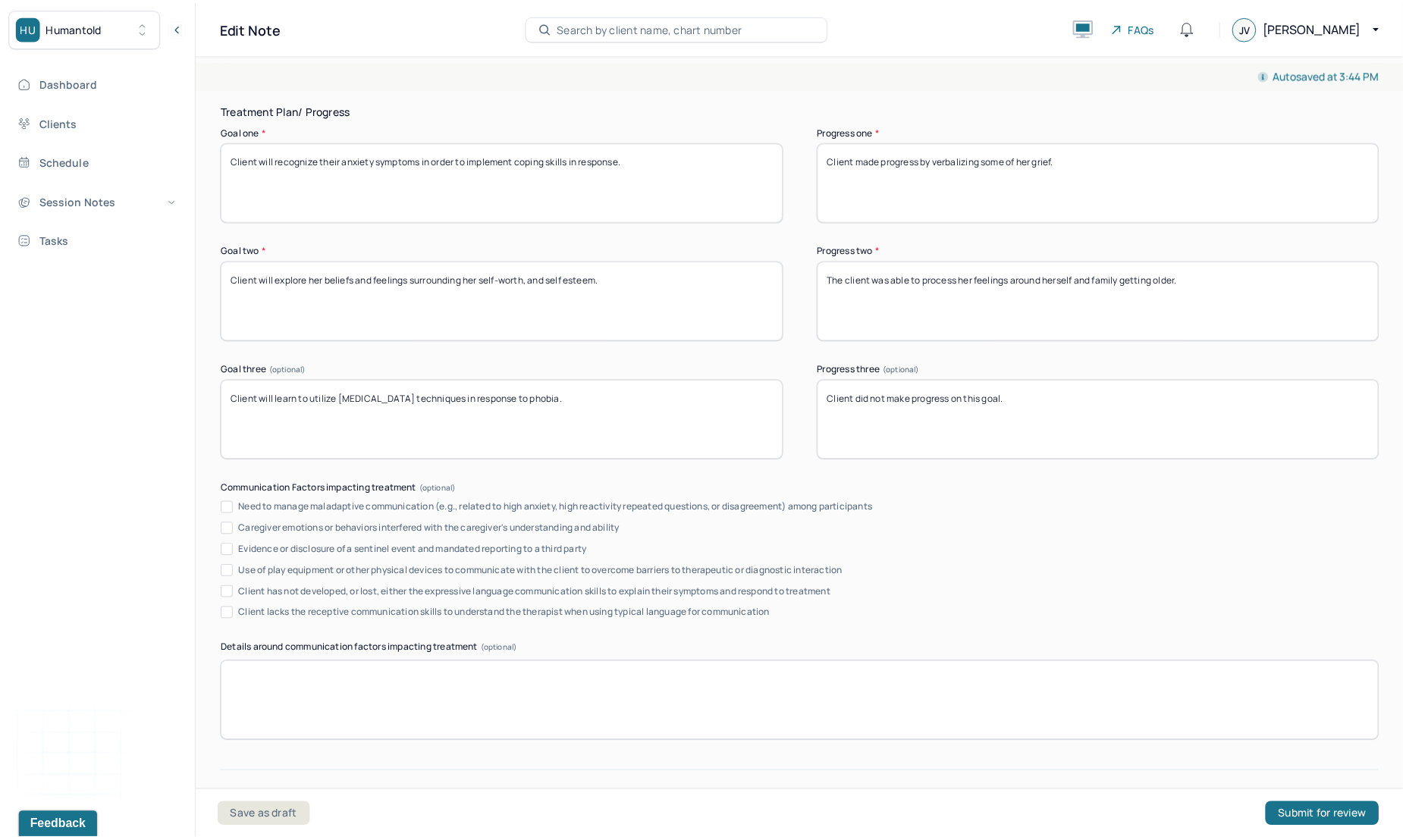 scroll, scrollTop: 2437, scrollLeft: 0, axis: vertical 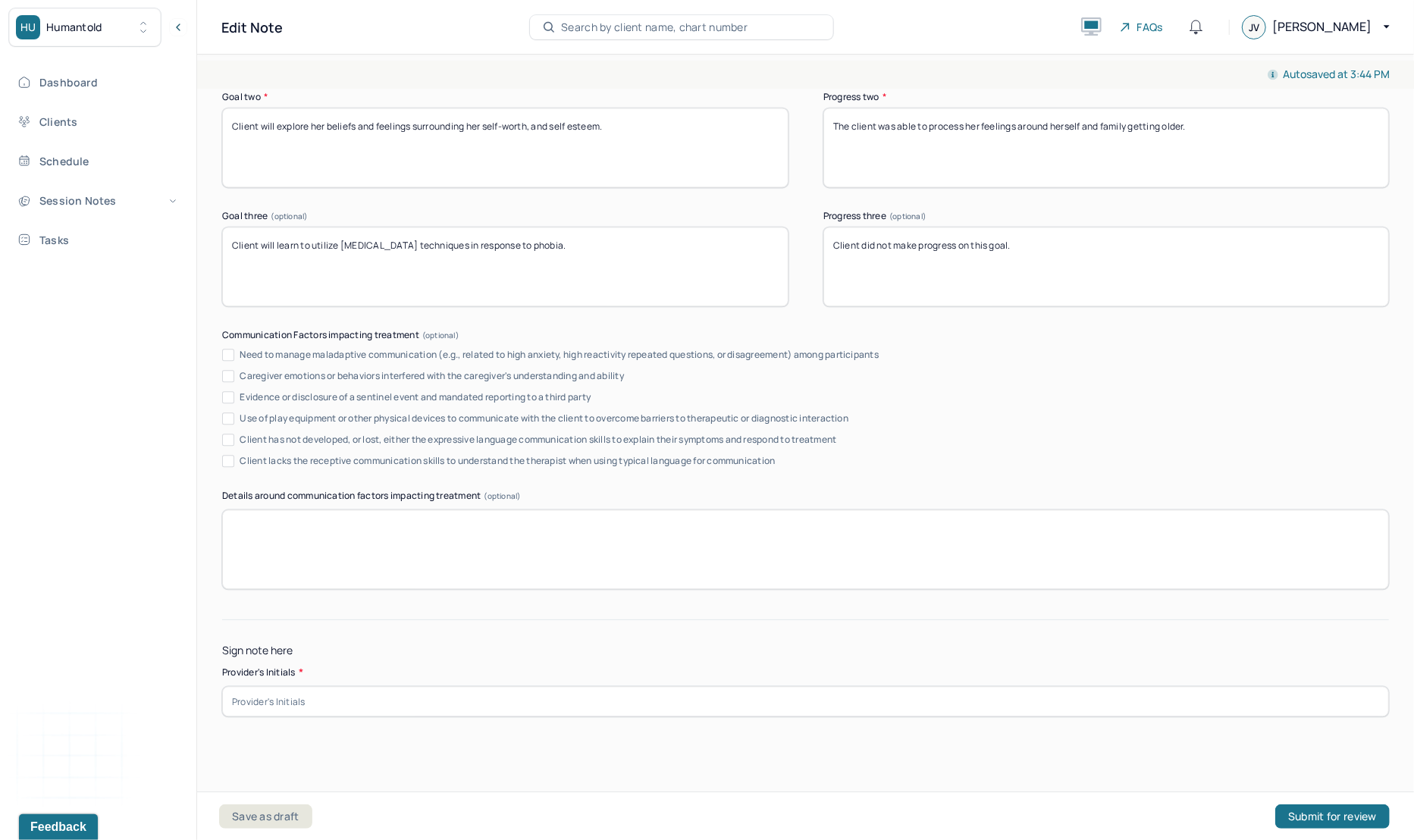 type on "Client did not make progress on this goal." 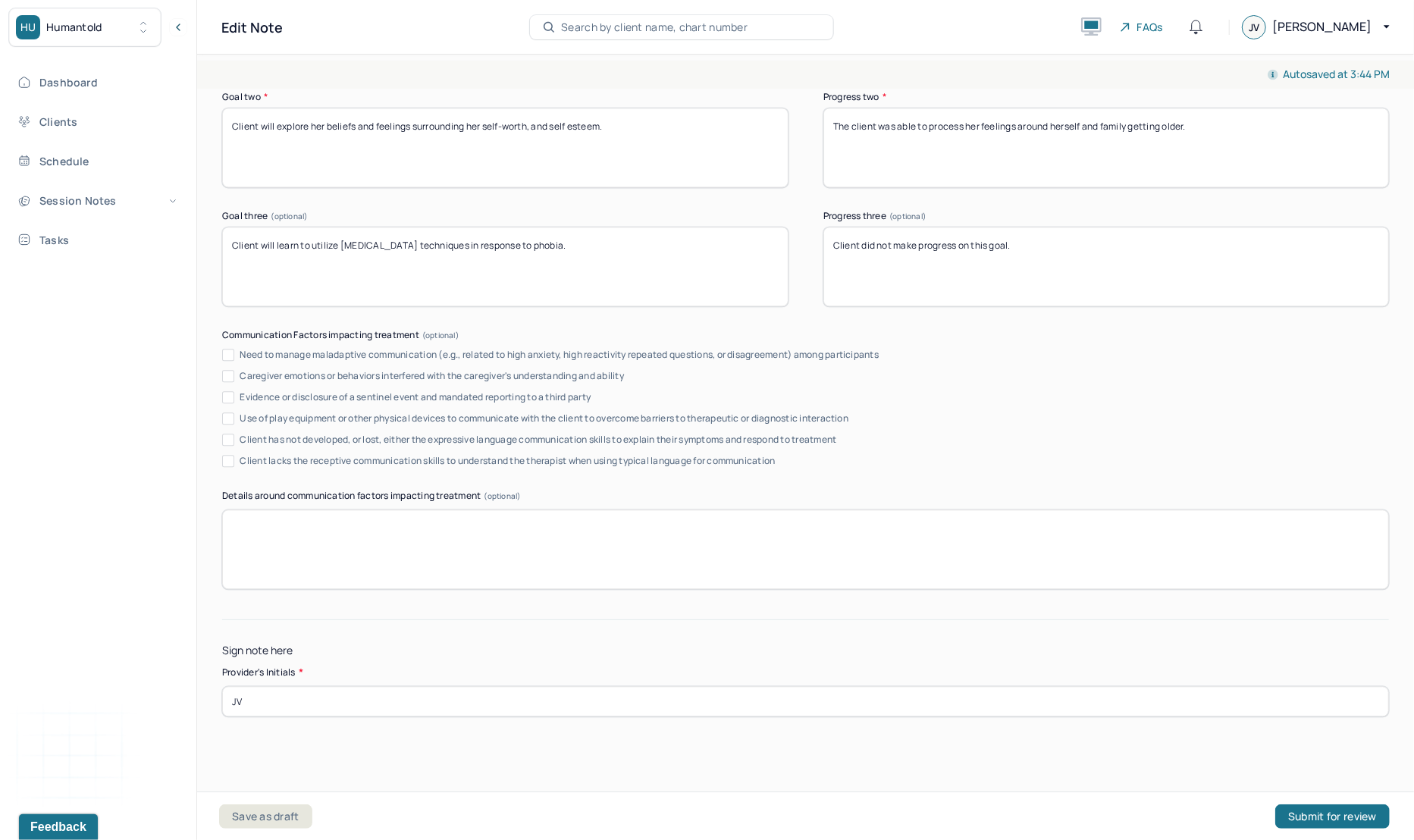type on "JV" 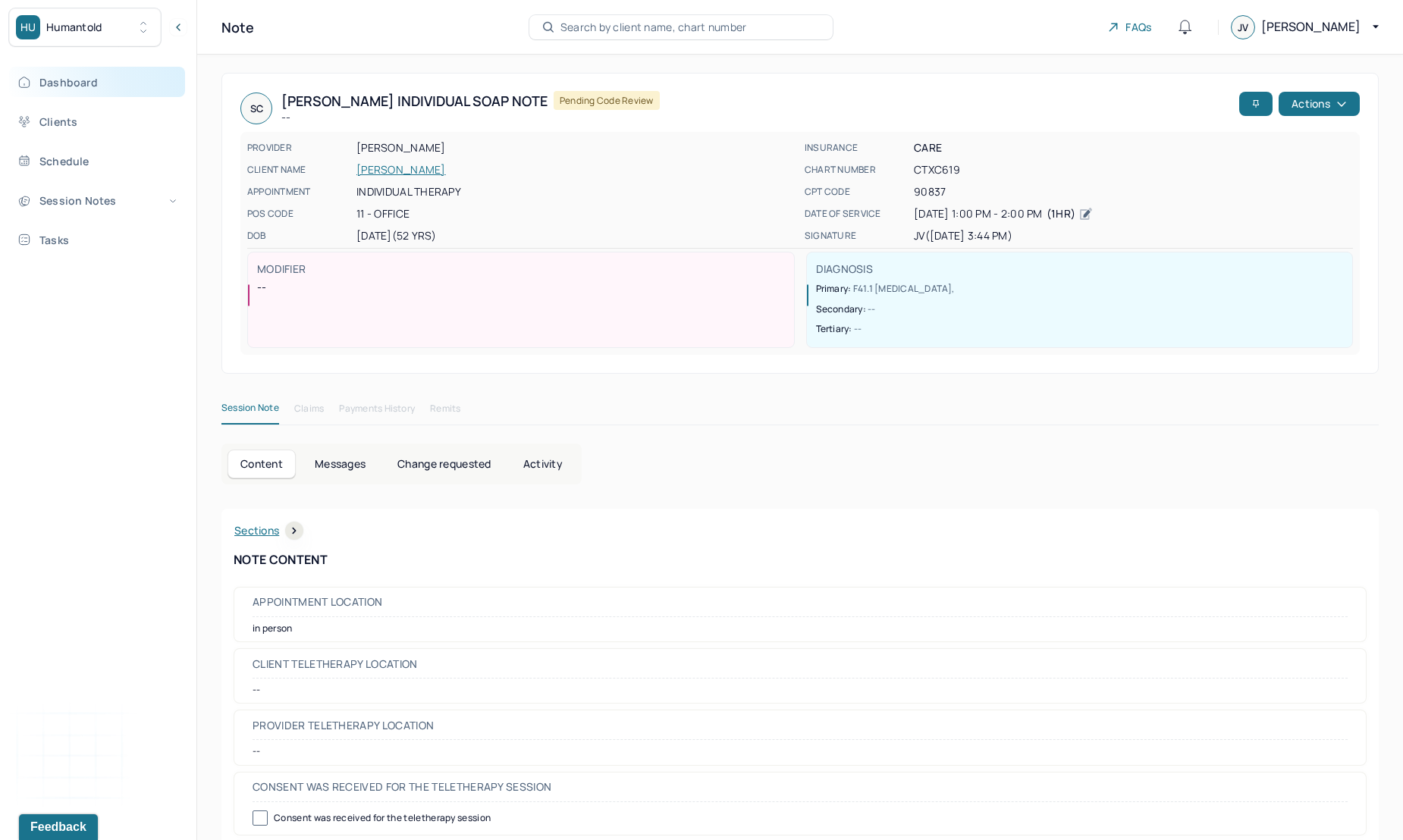 click on "Dashboard" at bounding box center [97, 82] 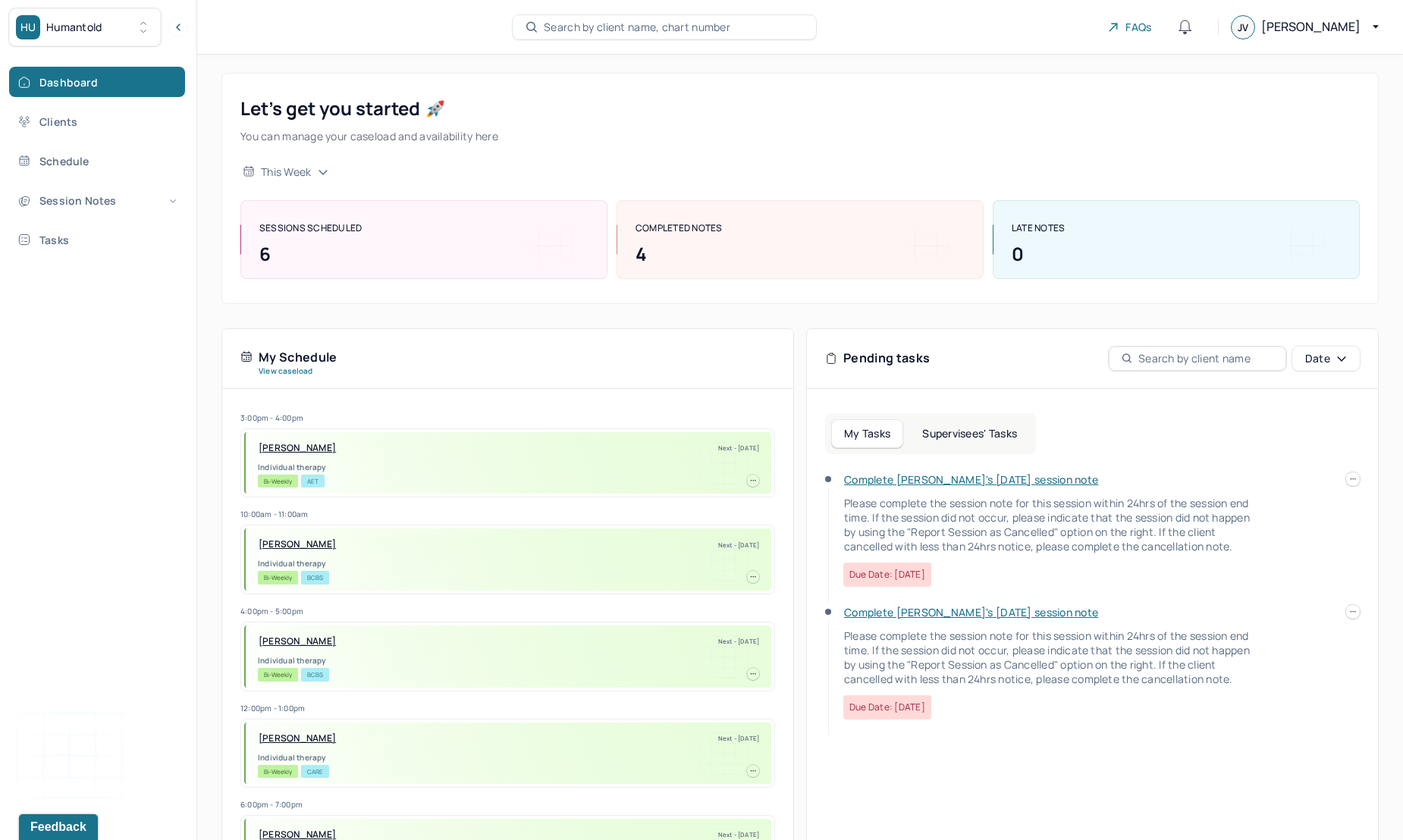 click on "Complete [PERSON_NAME]'s [DATE] session note Please complete the session note for this session within 24hrs of the session end time. If the session did not occur, please indicate that the session did not happen by using the "Report Session as Cancelled" option on the right. If the client cancelled with less than 24hrs notice, please complete the cancellation note. Due date: [DATE]" at bounding box center (1092, 671) 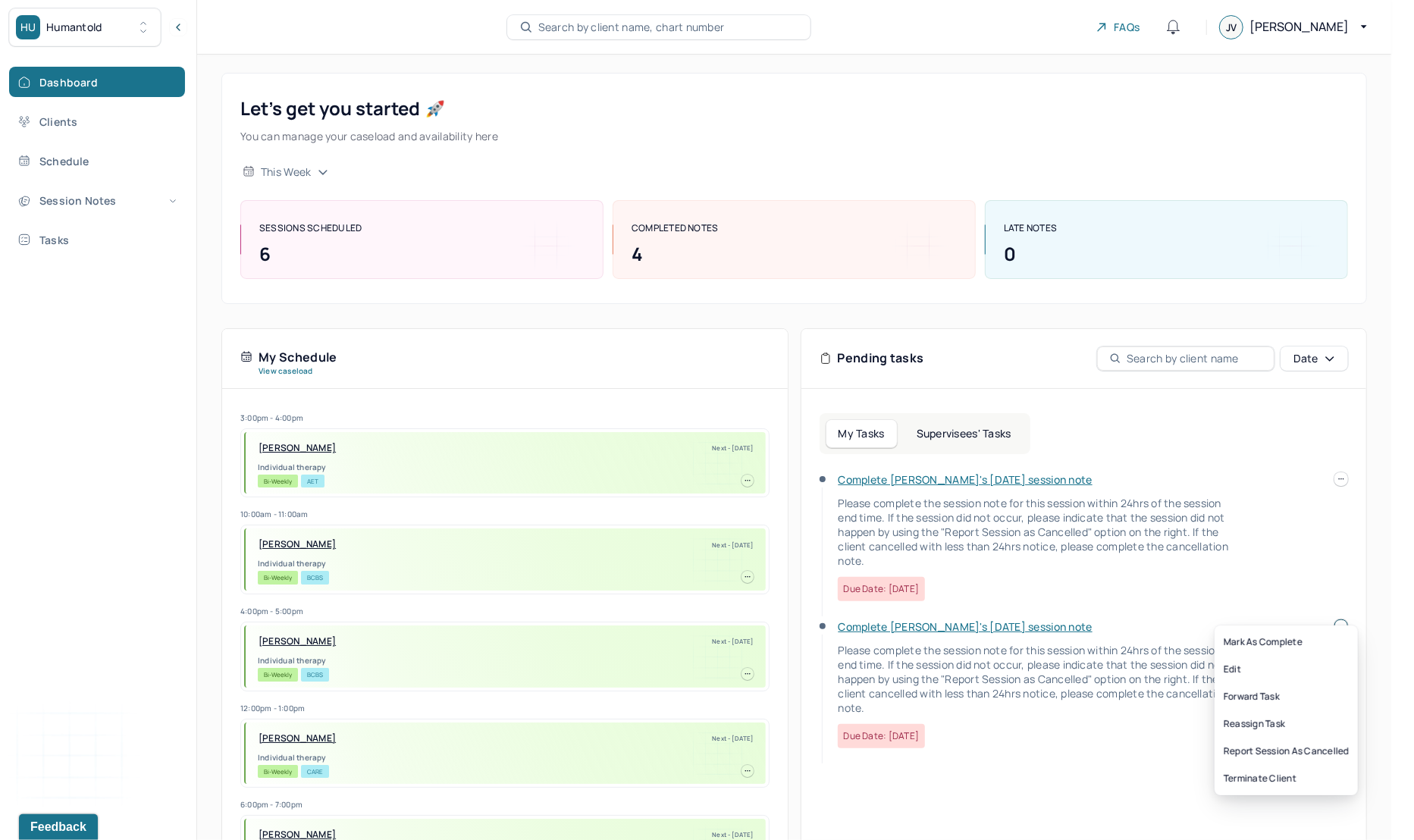 click at bounding box center [1341, 626] 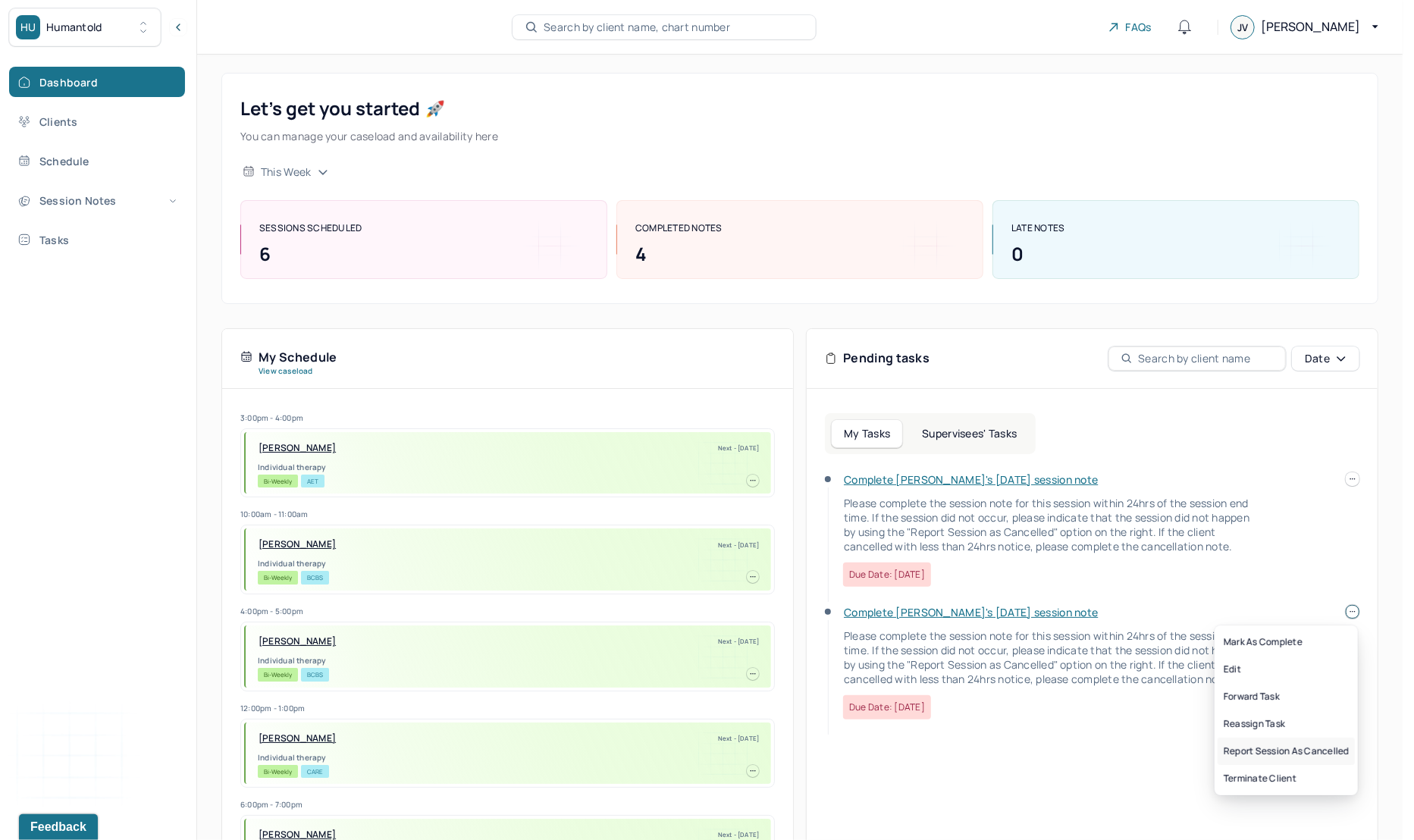 click on "Report session as cancelled" at bounding box center [1286, 751] 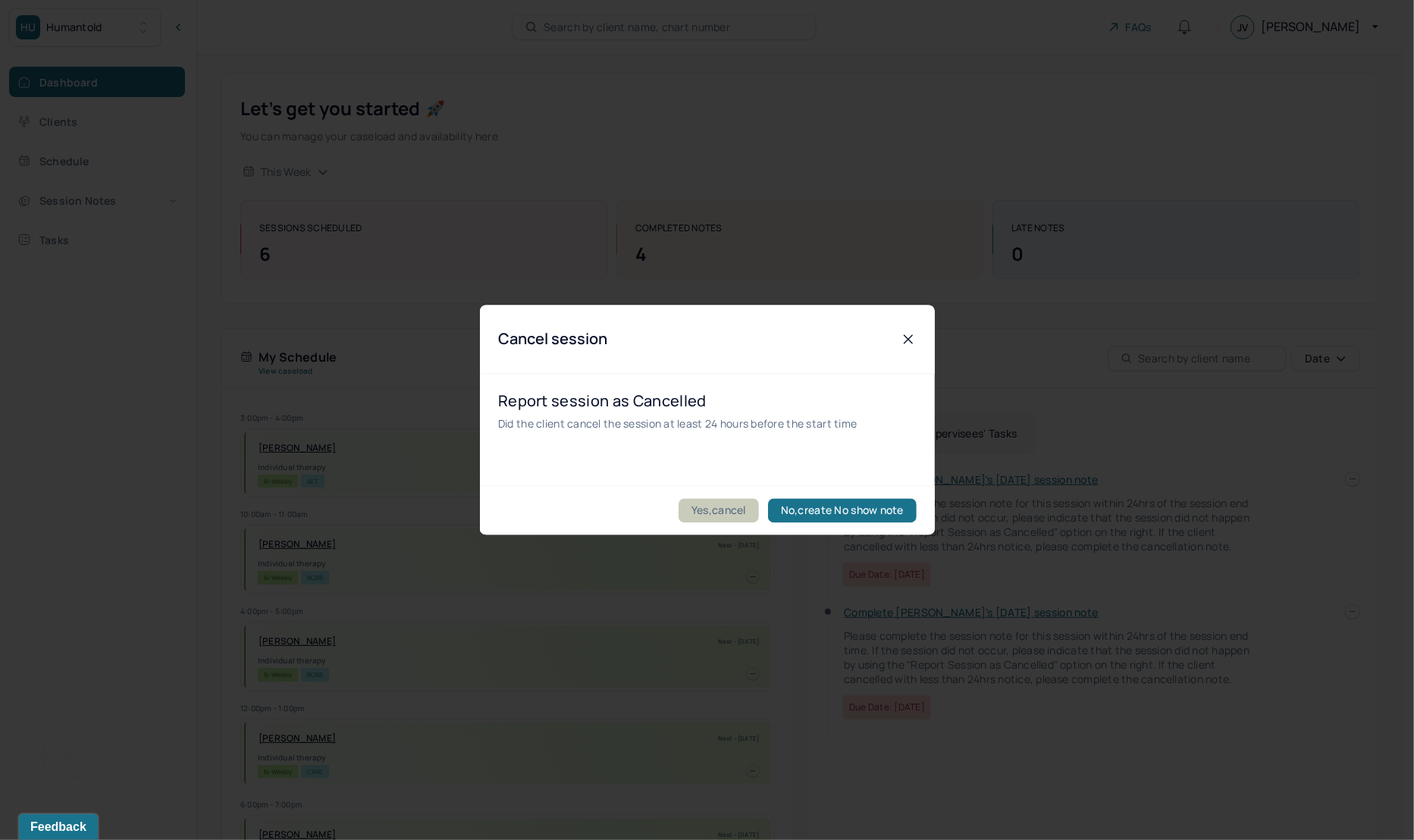 click on "Yes,cancel" at bounding box center (719, 511) 